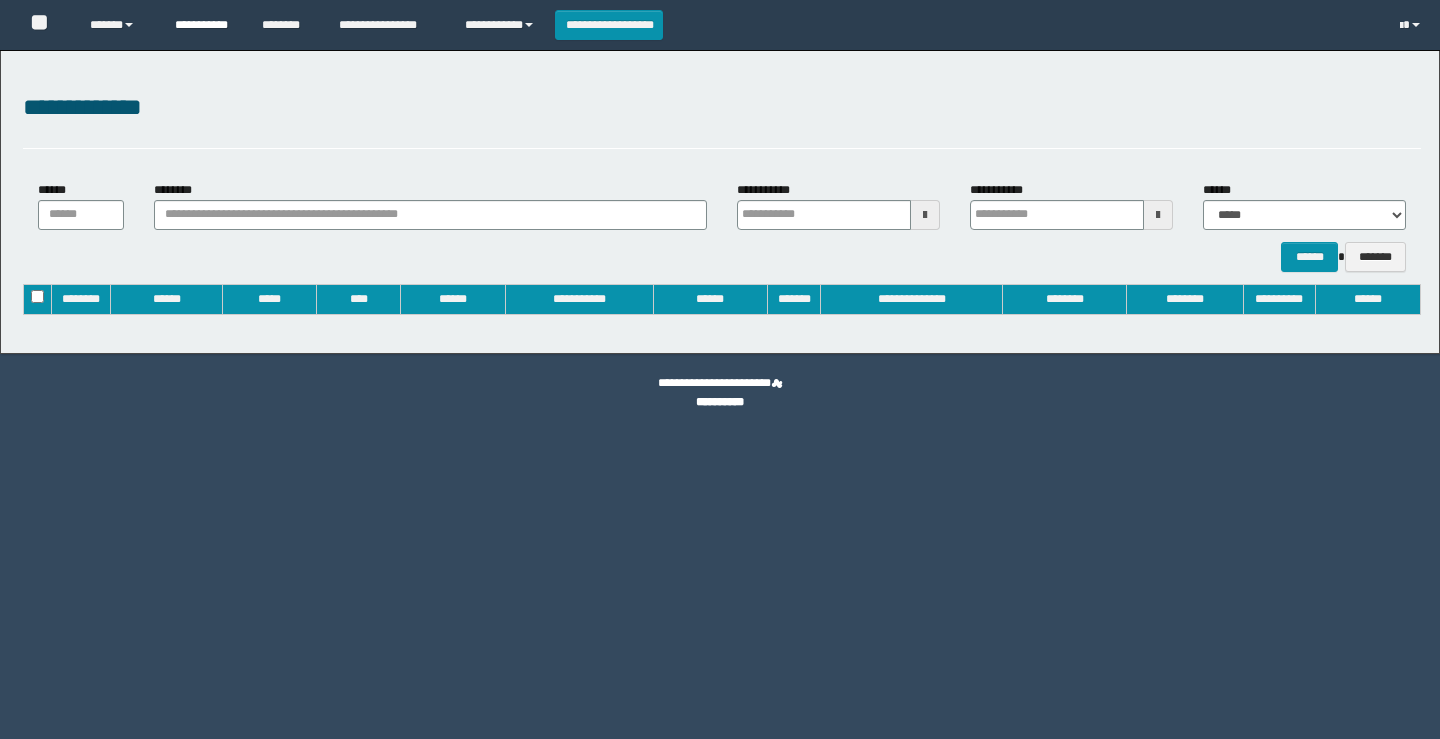 type on "**********" 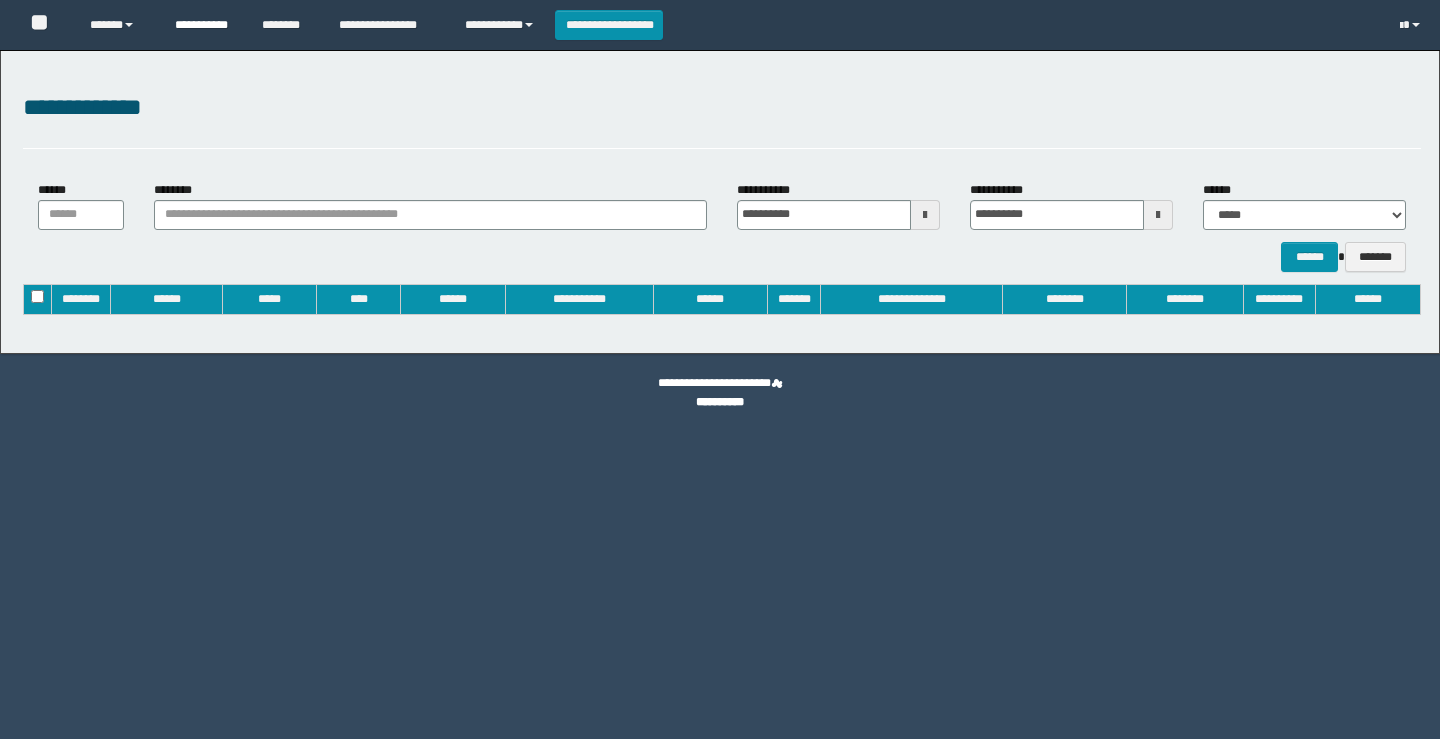 scroll, scrollTop: 0, scrollLeft: 0, axis: both 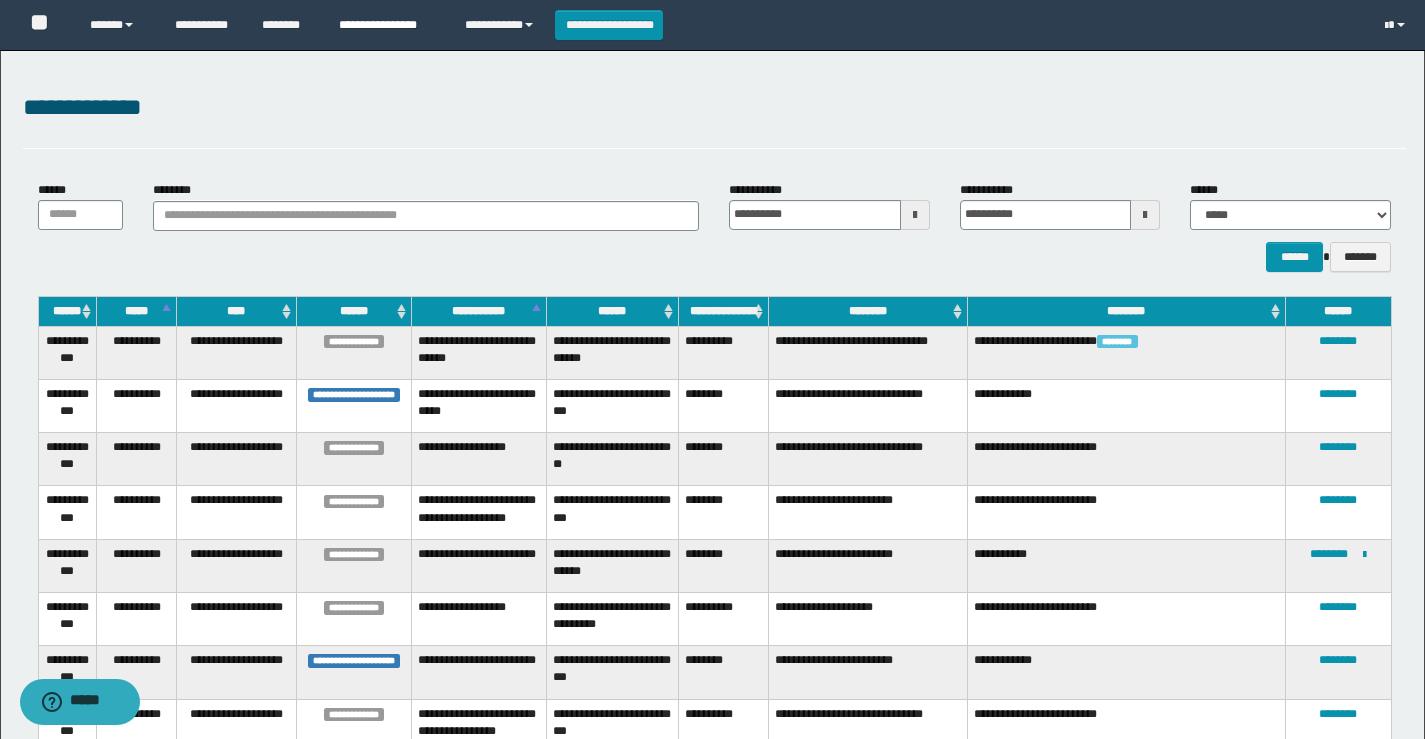 click on "**********" at bounding box center [387, 25] 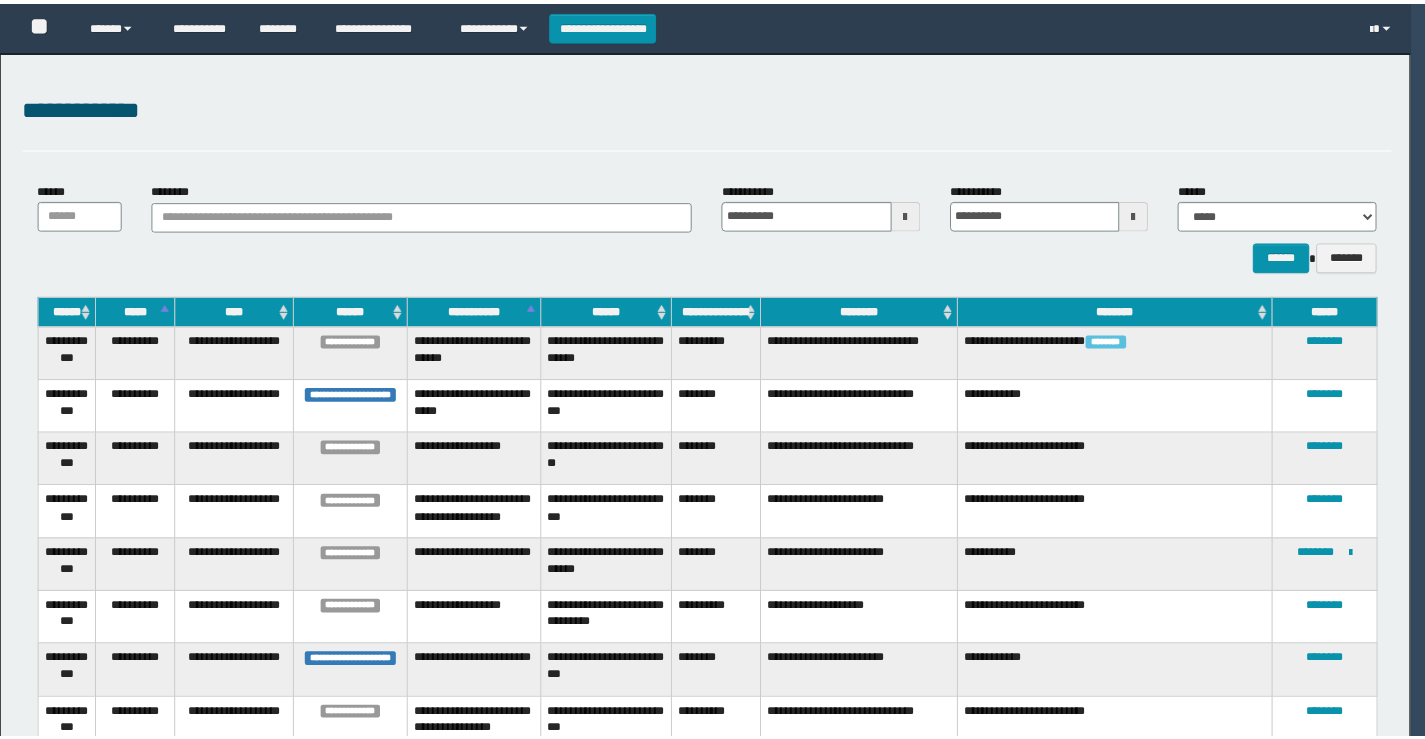 scroll, scrollTop: 0, scrollLeft: 0, axis: both 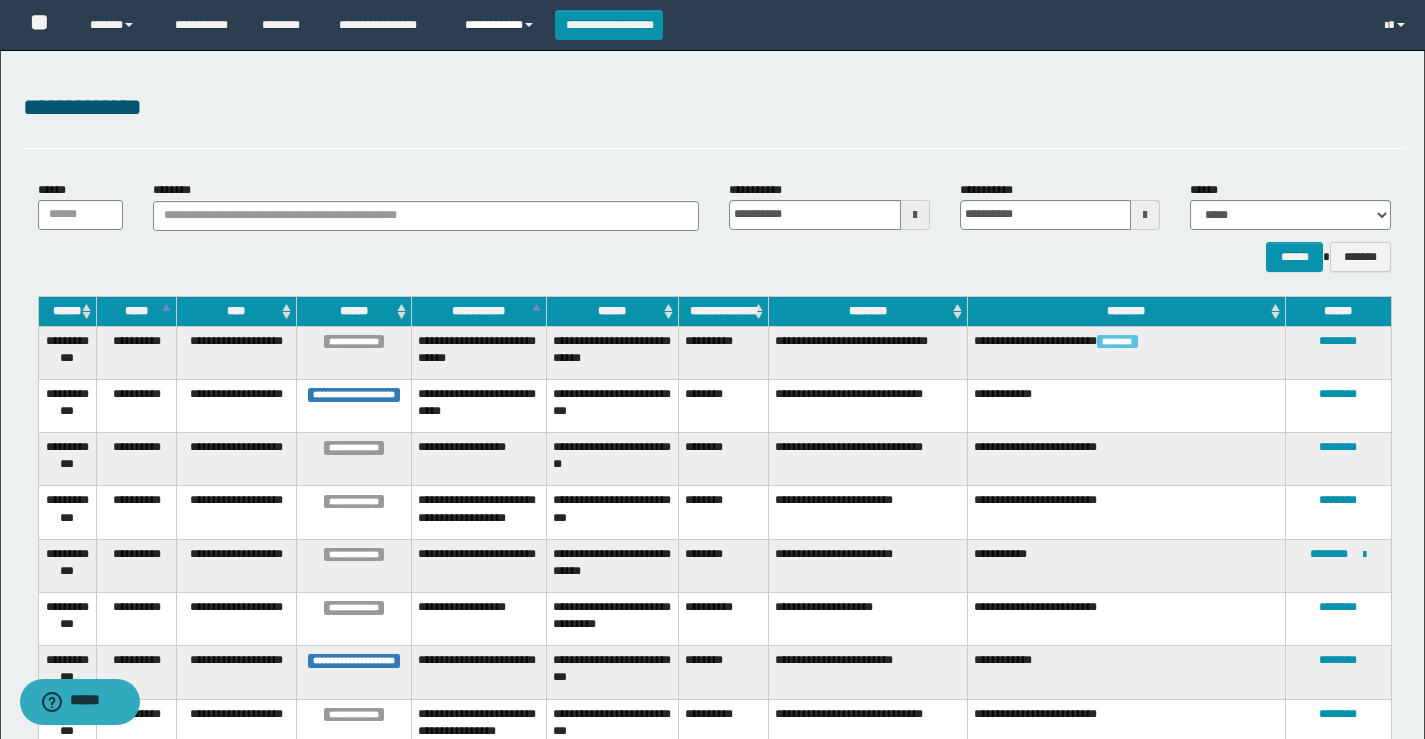 click on "**********" at bounding box center (502, 25) 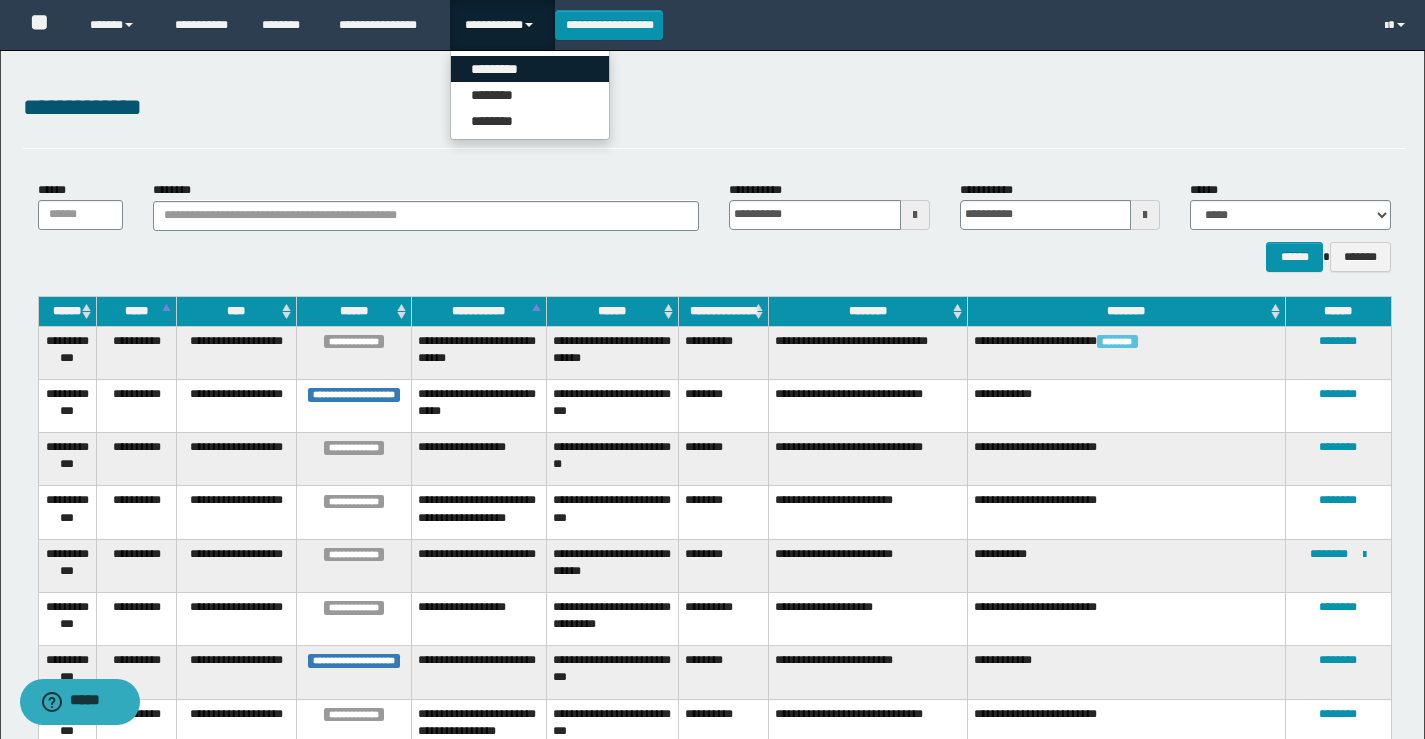 click on "*********" at bounding box center [530, 69] 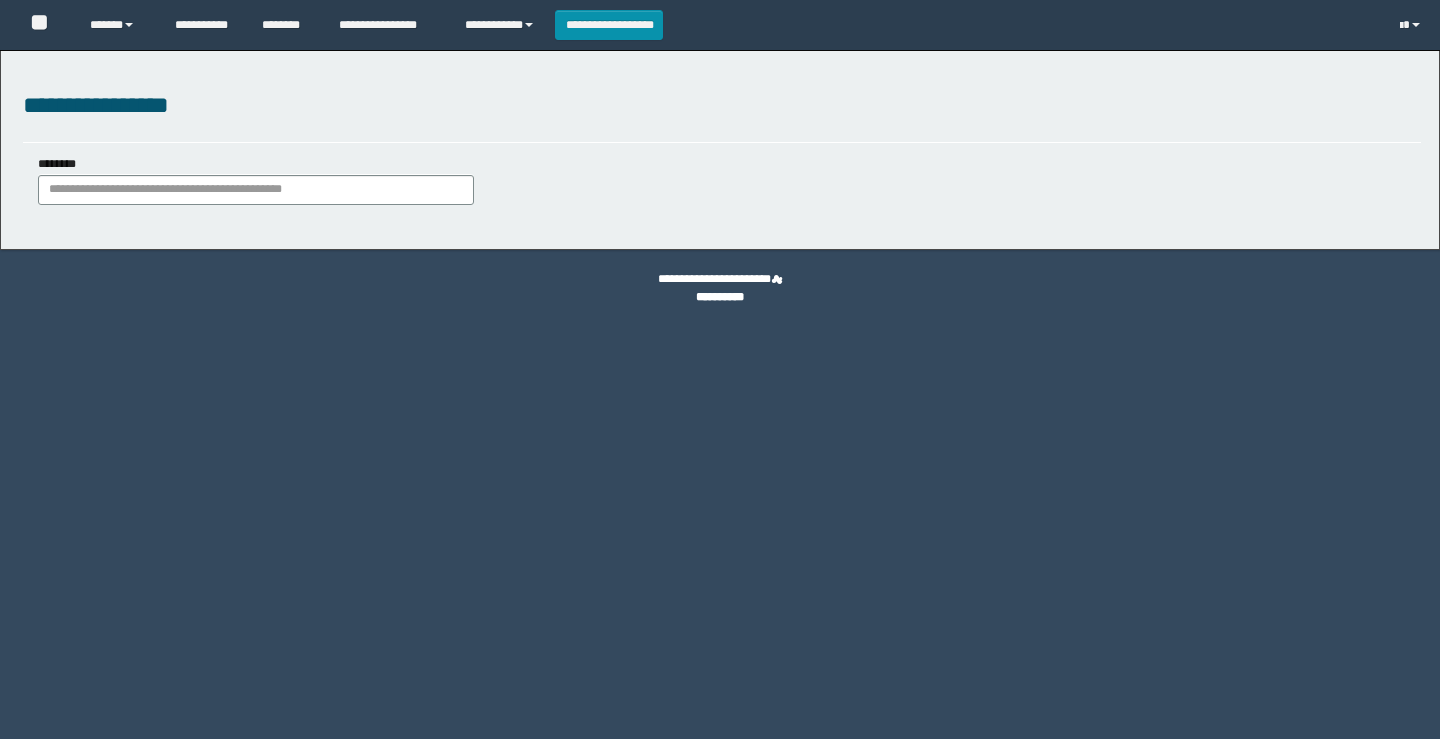 scroll, scrollTop: 0, scrollLeft: 0, axis: both 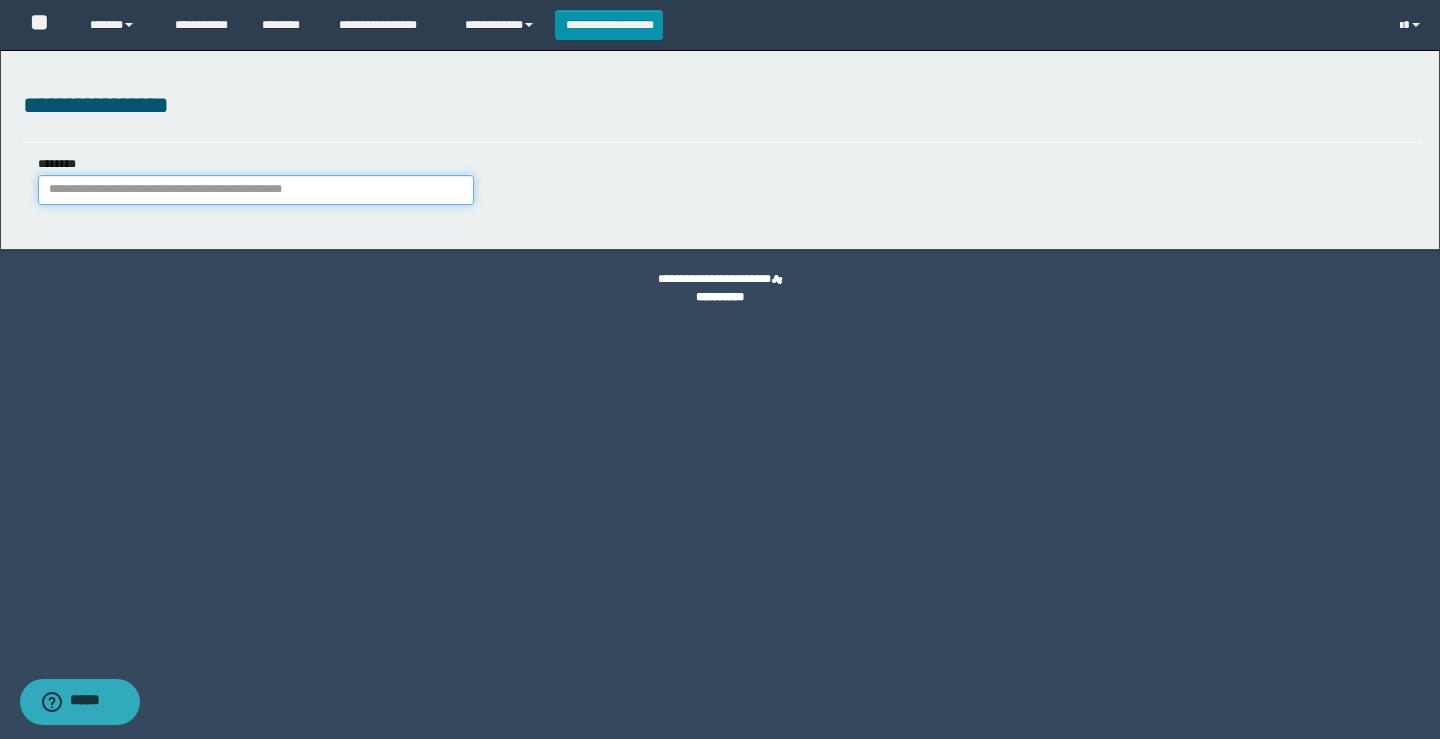 click on "********" at bounding box center (256, 190) 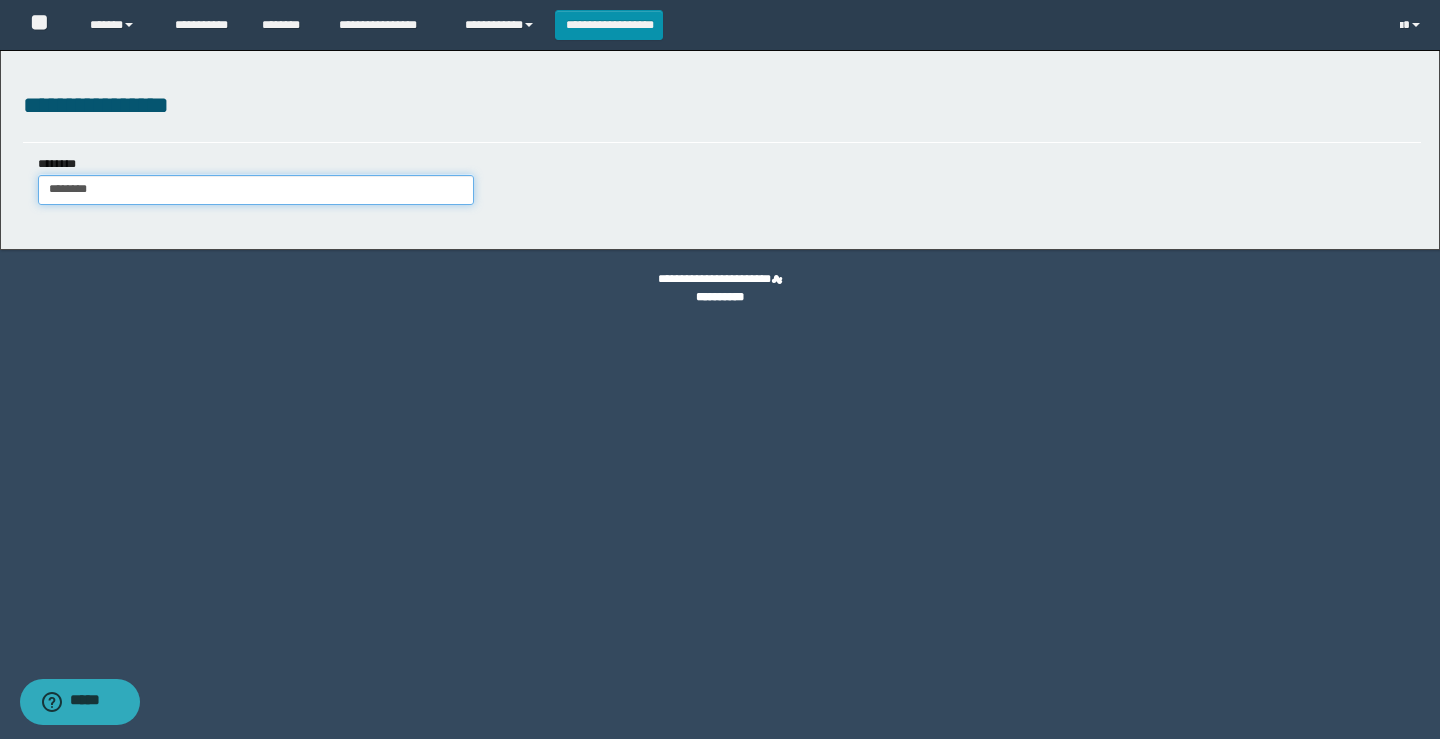 type on "********" 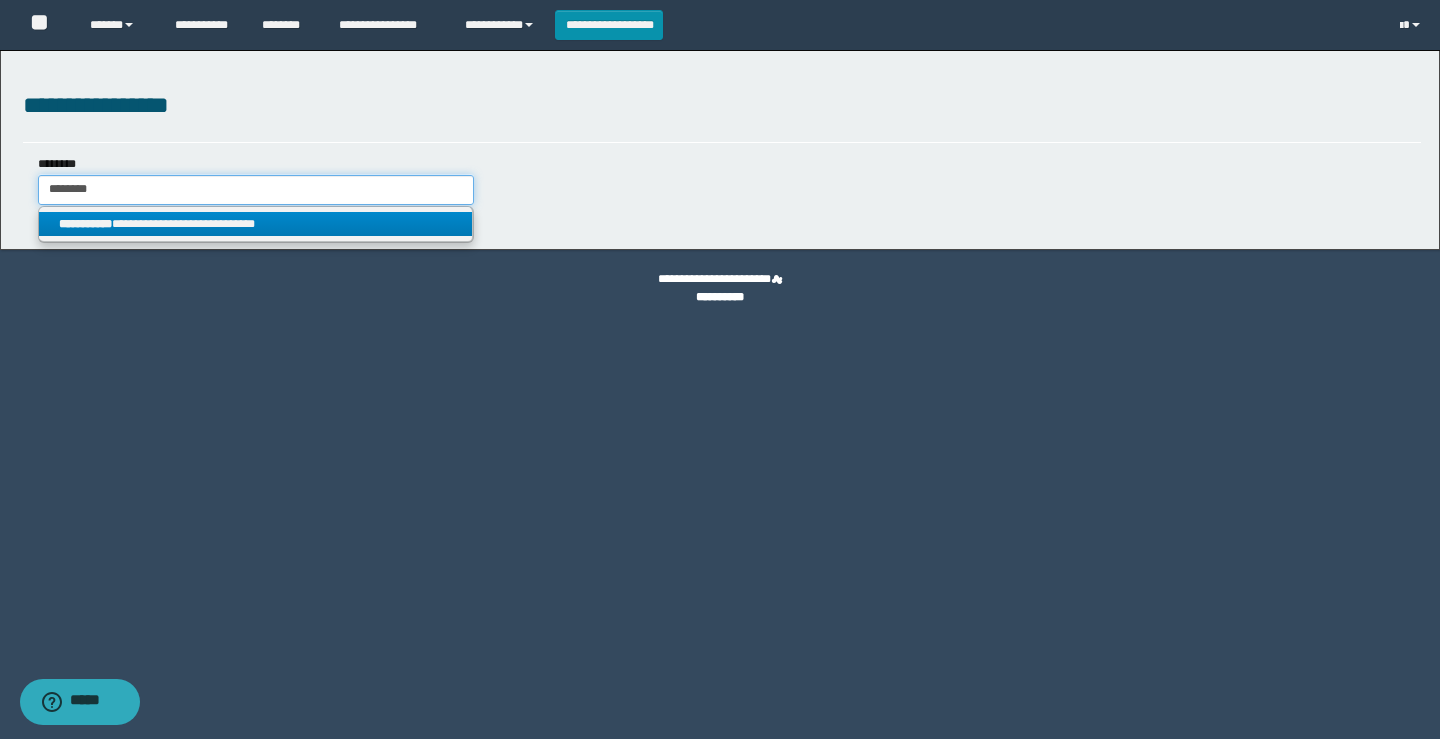 type on "********" 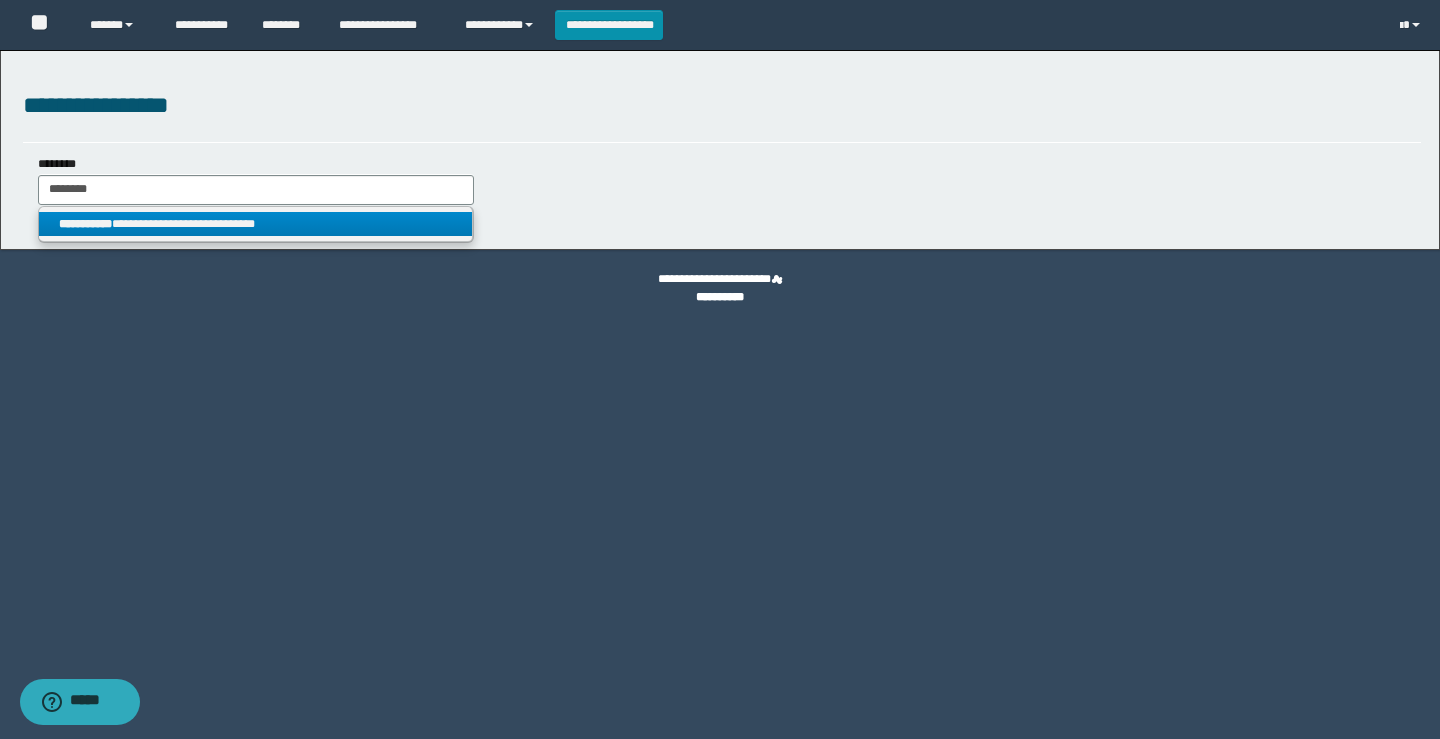 click on "**********" at bounding box center (255, 224) 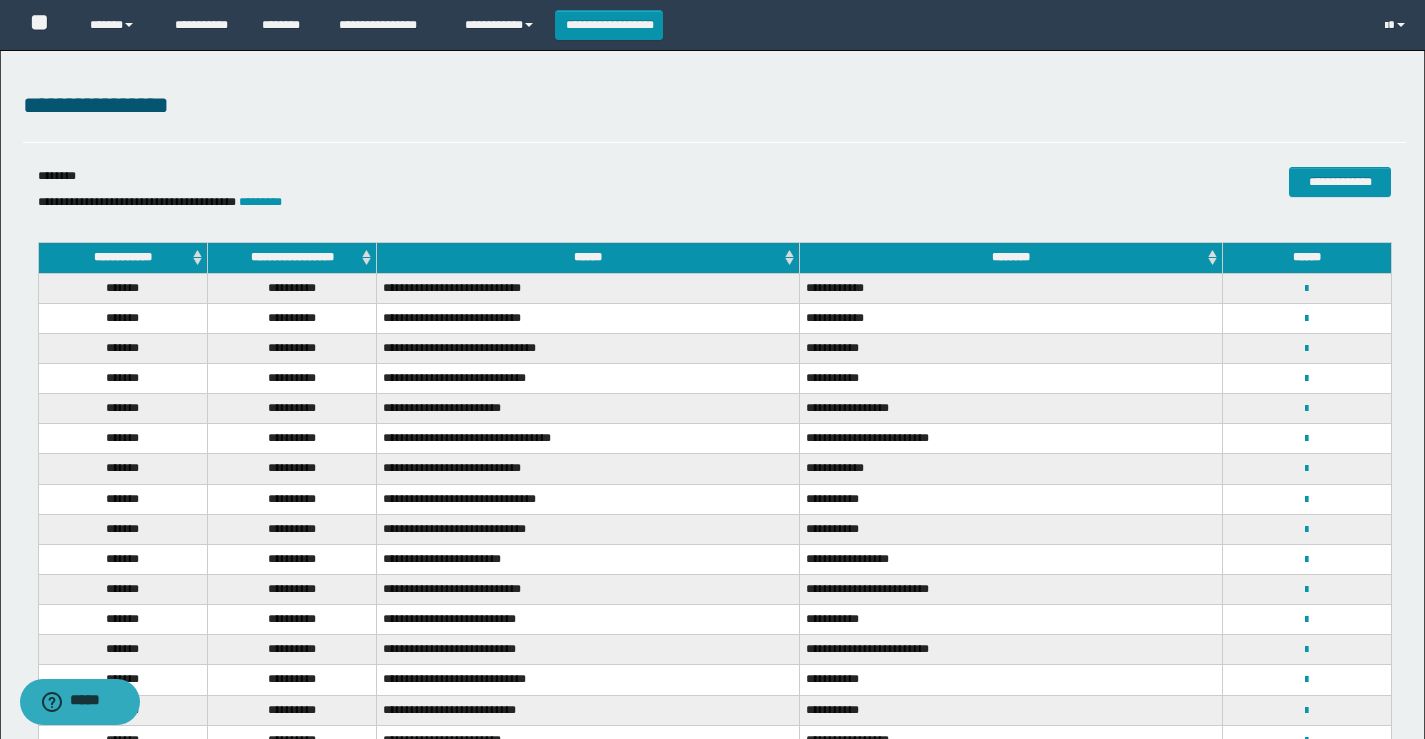 click on "**********" at bounding box center [291, 258] 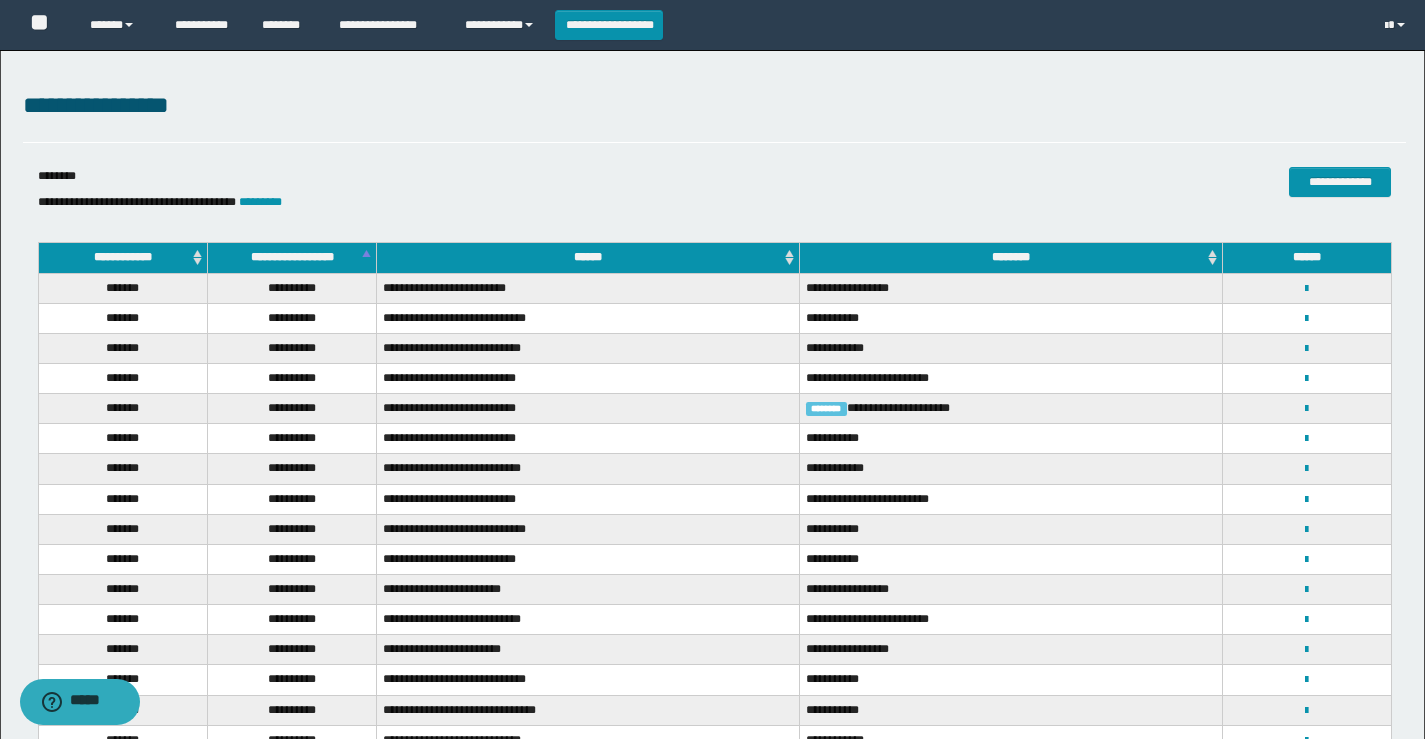 click on "**********" at bounding box center (291, 258) 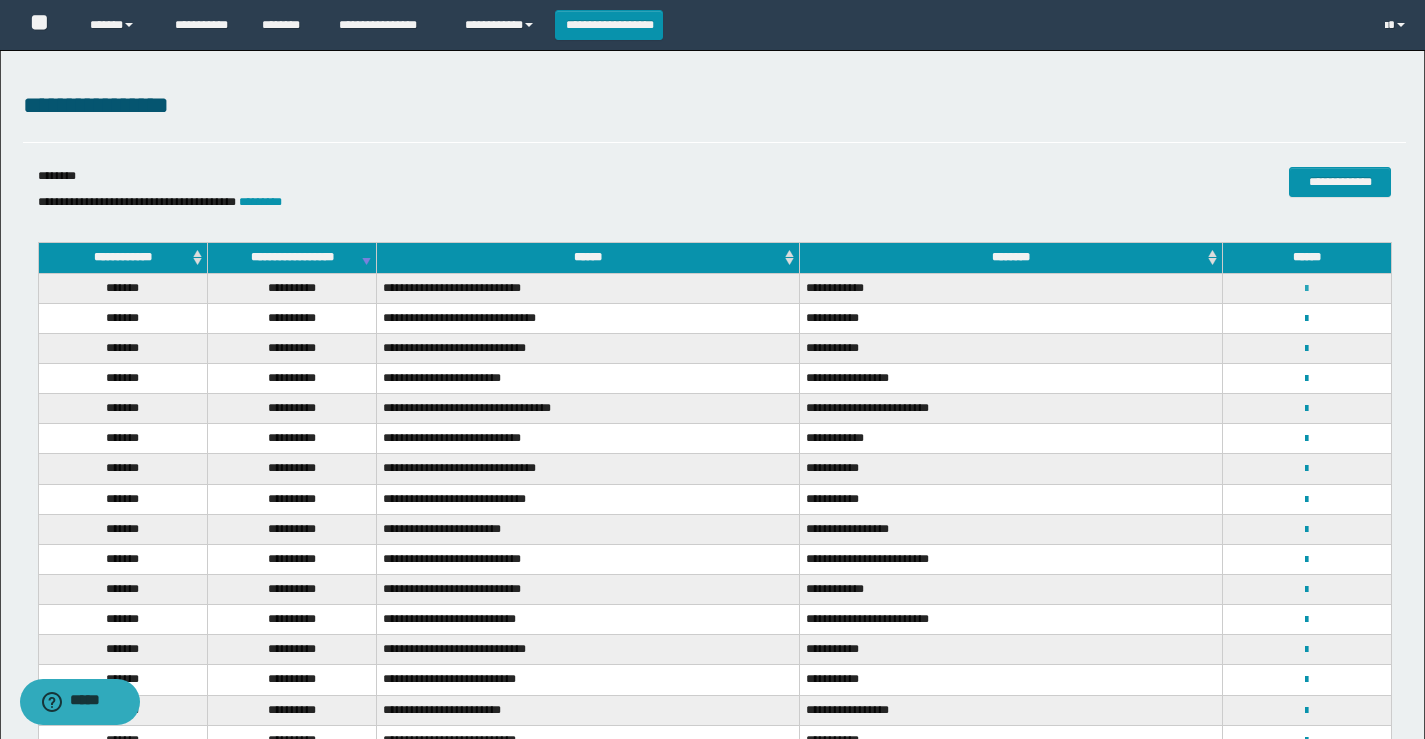 click at bounding box center [1306, 289] 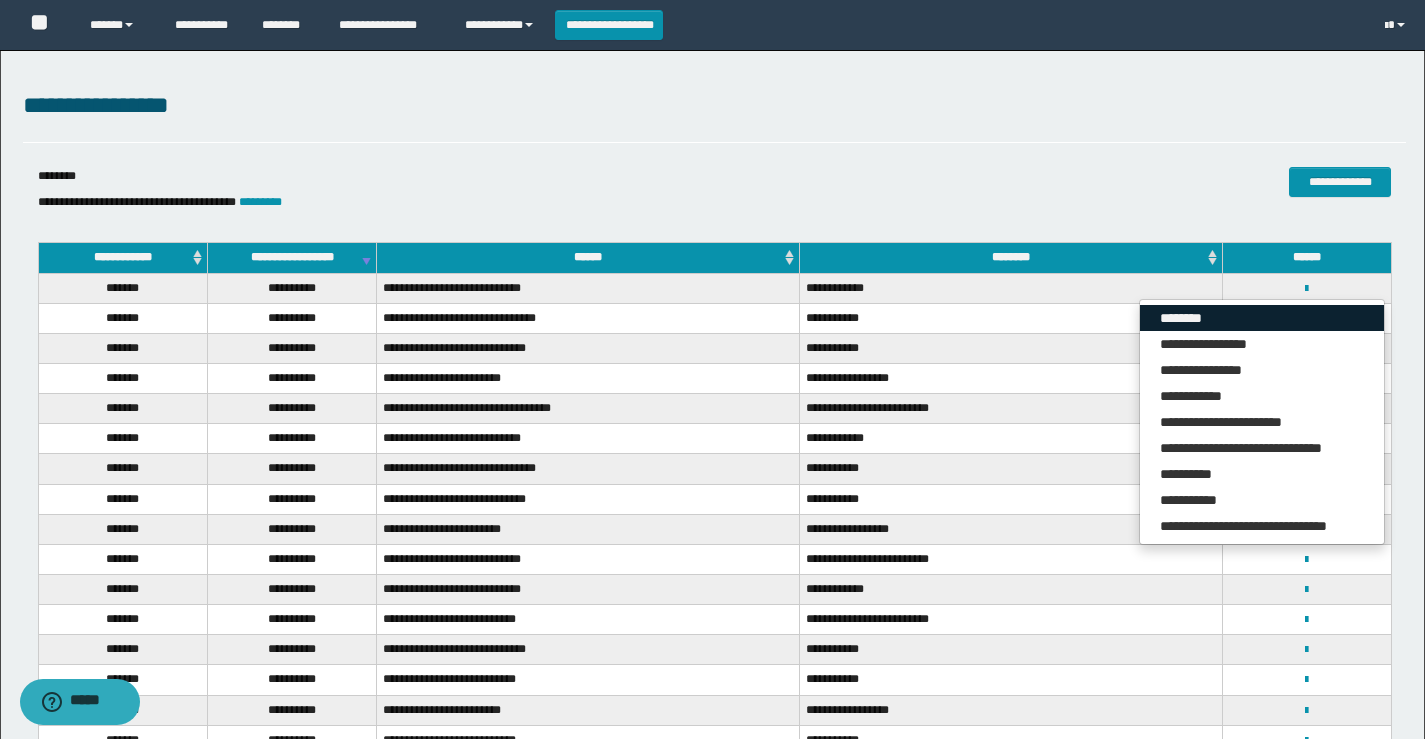 click on "********" at bounding box center (1262, 318) 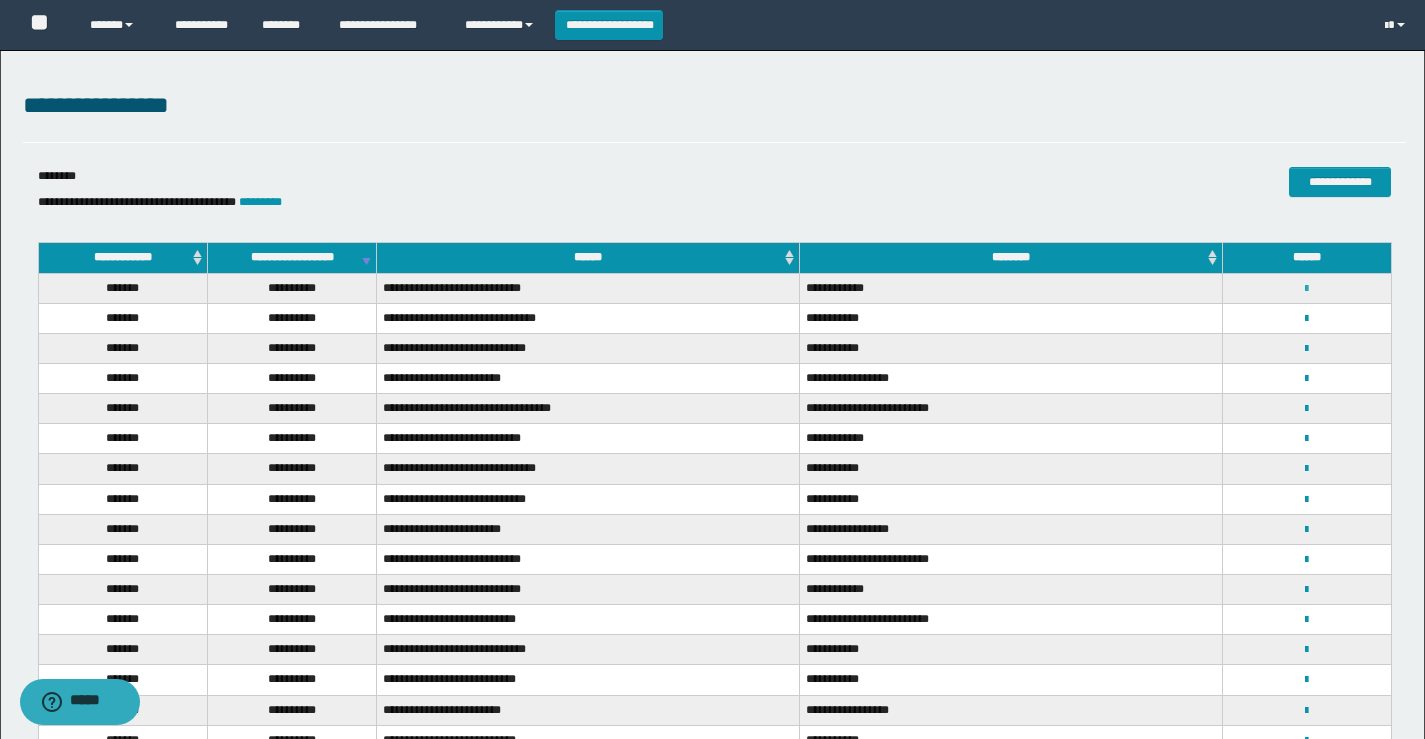 click at bounding box center (1306, 289) 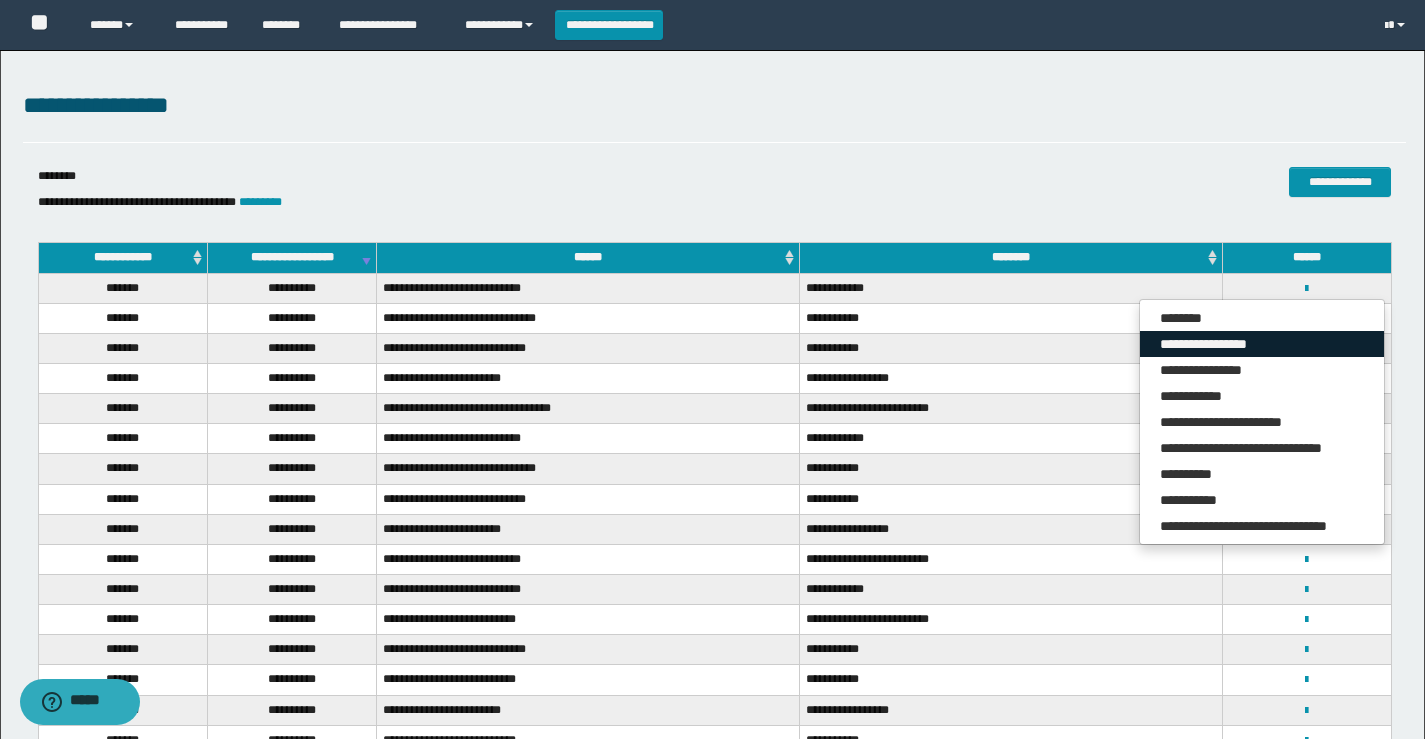 click on "**********" at bounding box center (1262, 344) 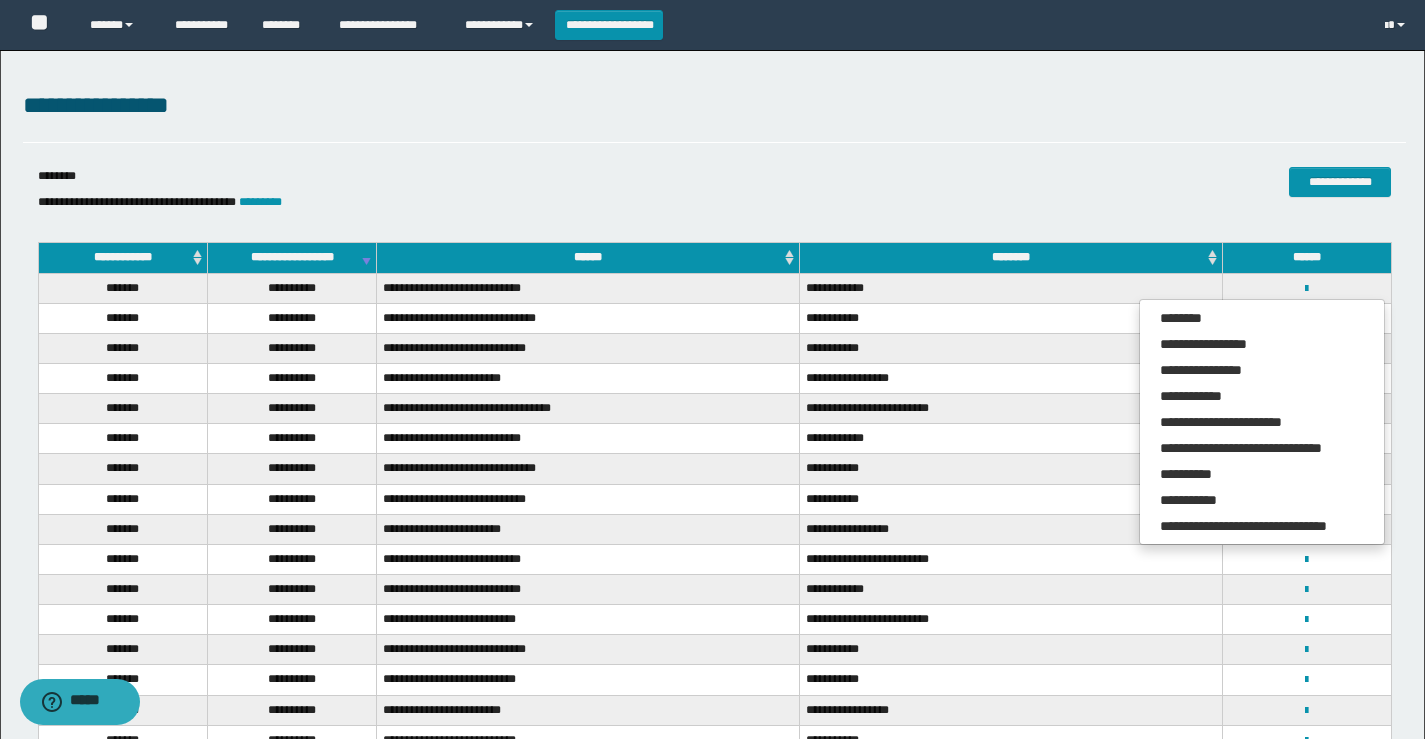 drag, startPoint x: 1202, startPoint y: 213, endPoint x: 1214, endPoint y: 217, distance: 12.649111 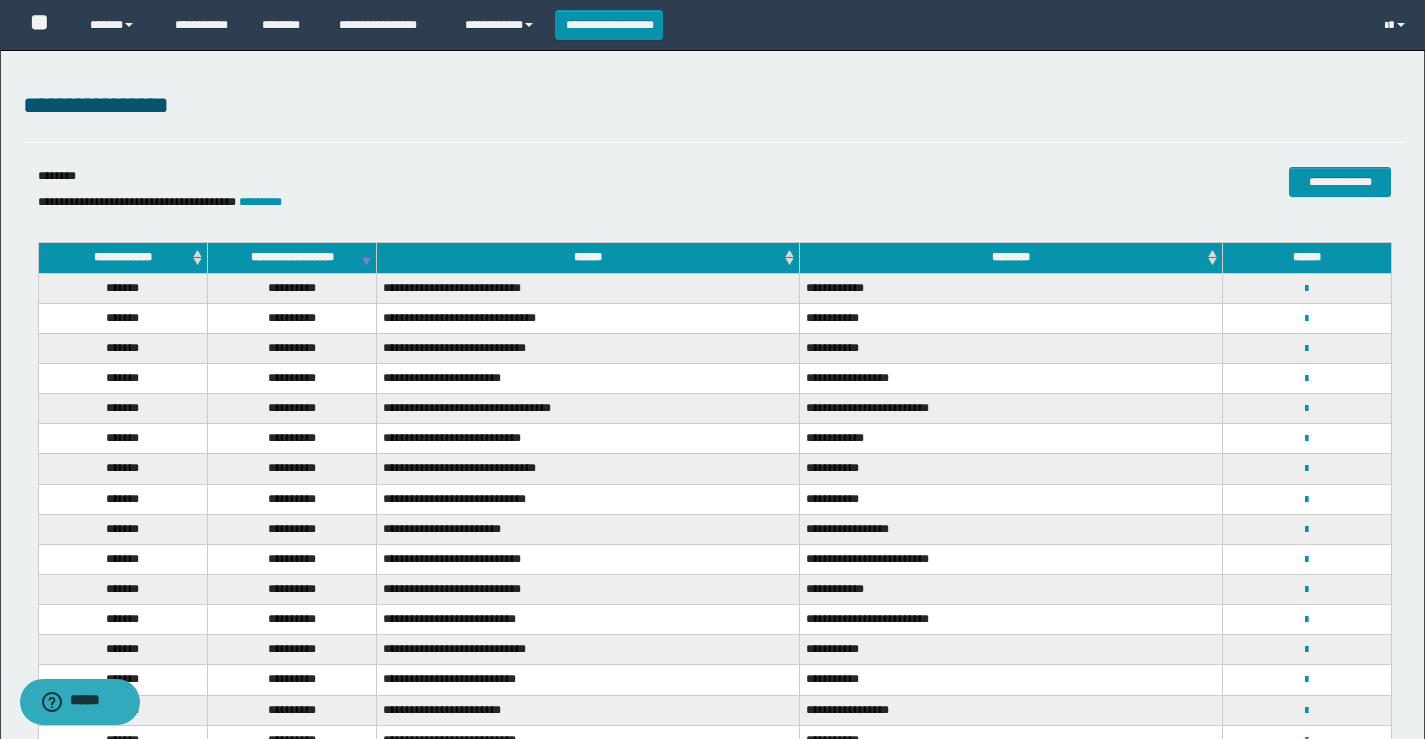 click on "**********" at bounding box center [1307, 318] 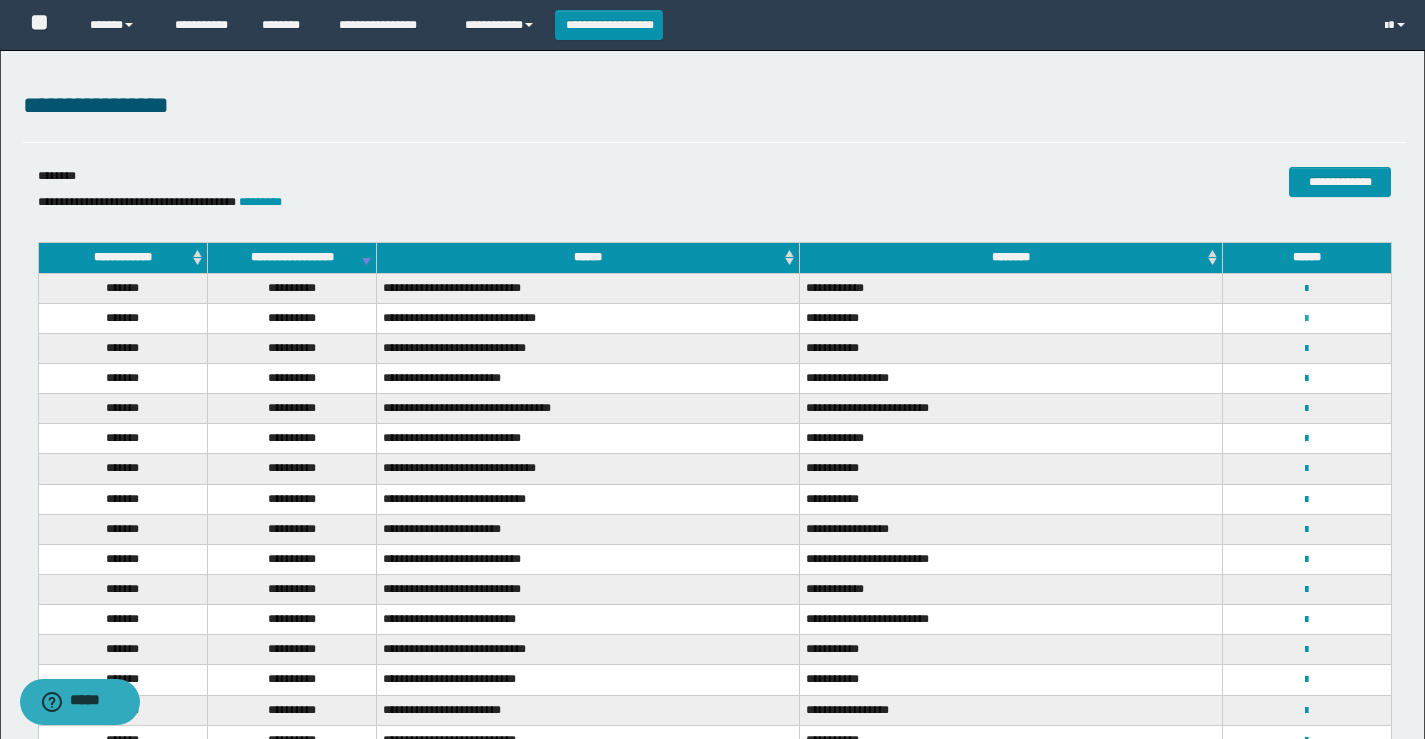 click at bounding box center [1306, 319] 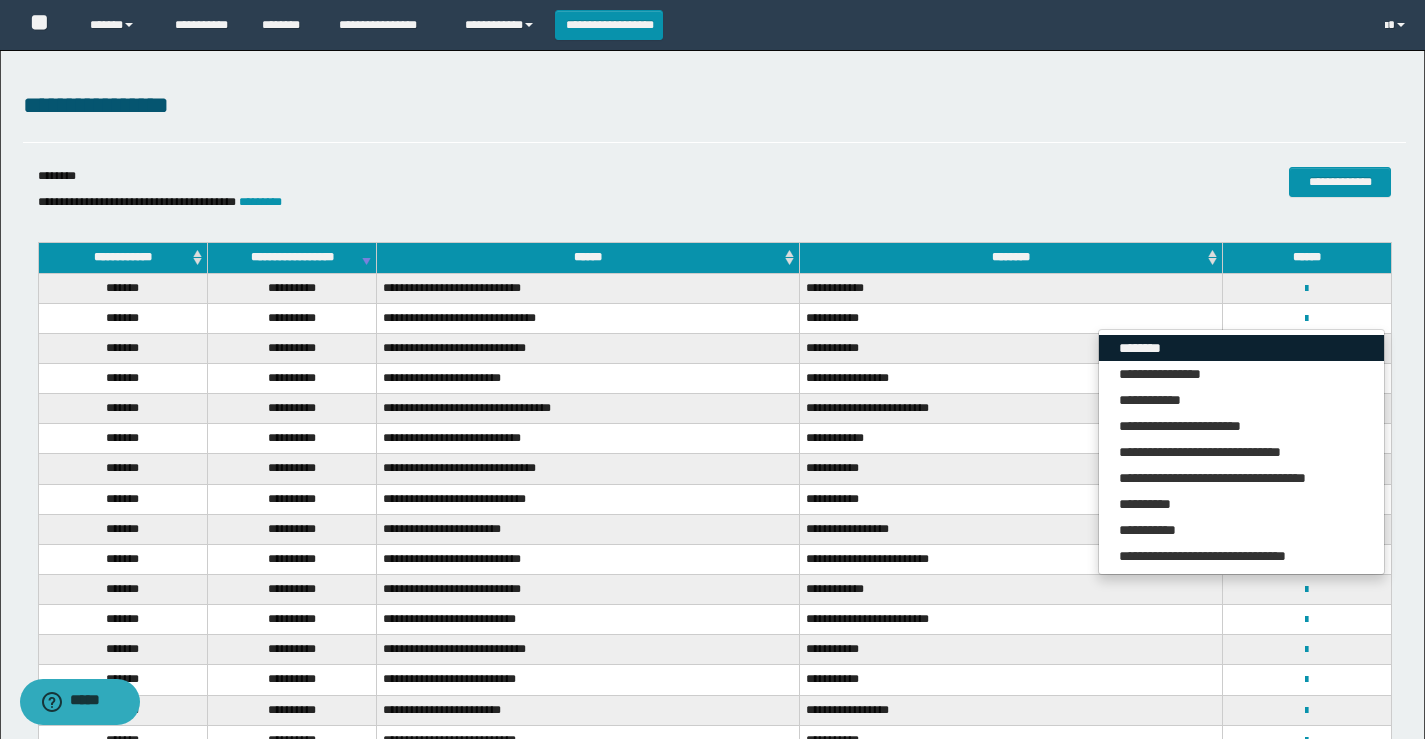 click on "********" at bounding box center (1241, 348) 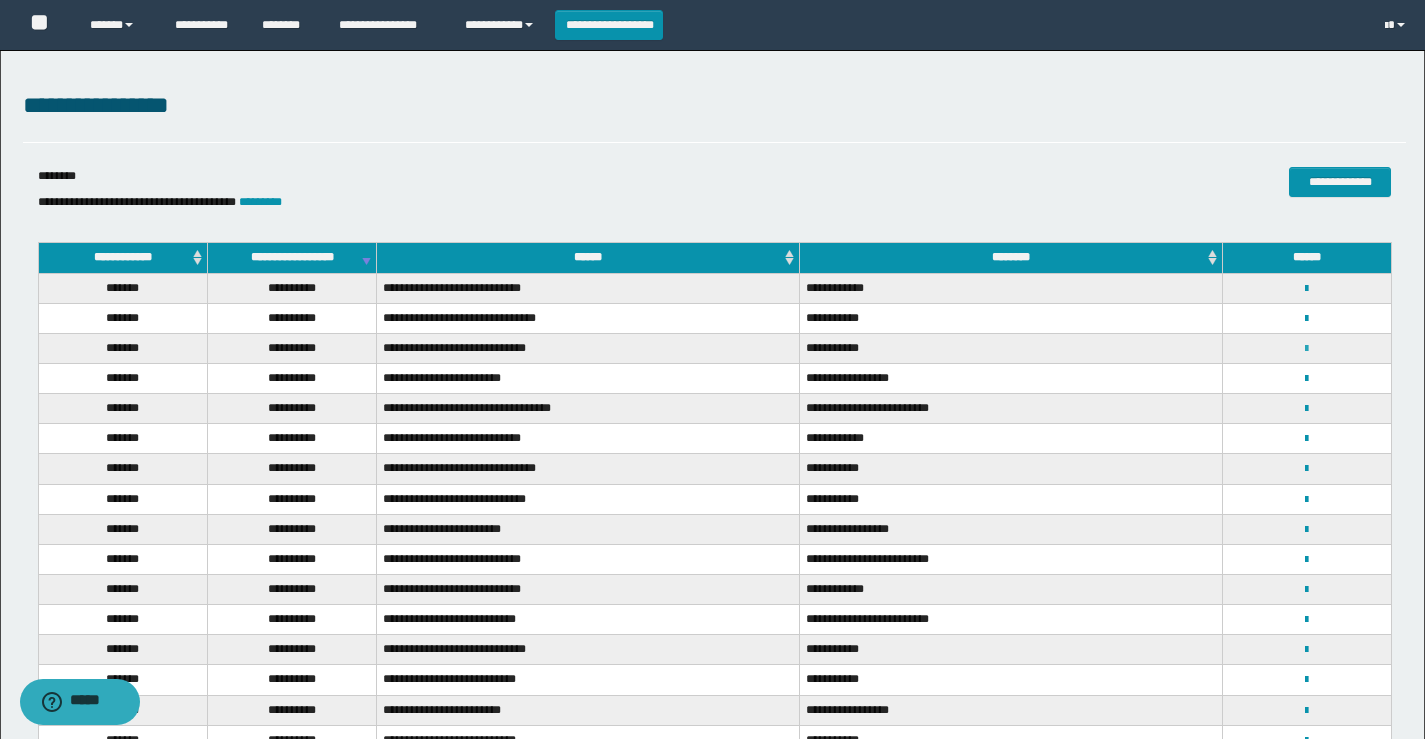 click at bounding box center (1306, 349) 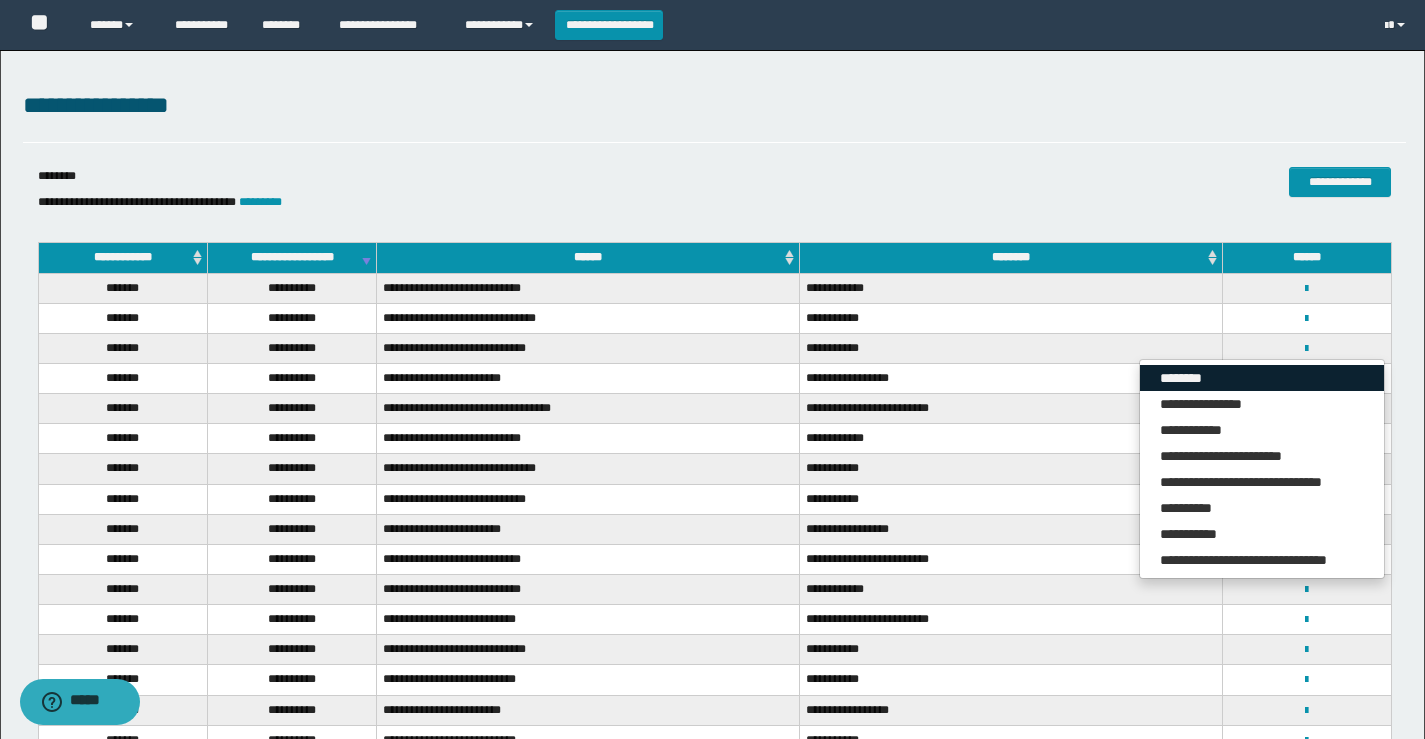 click on "********" at bounding box center (1262, 378) 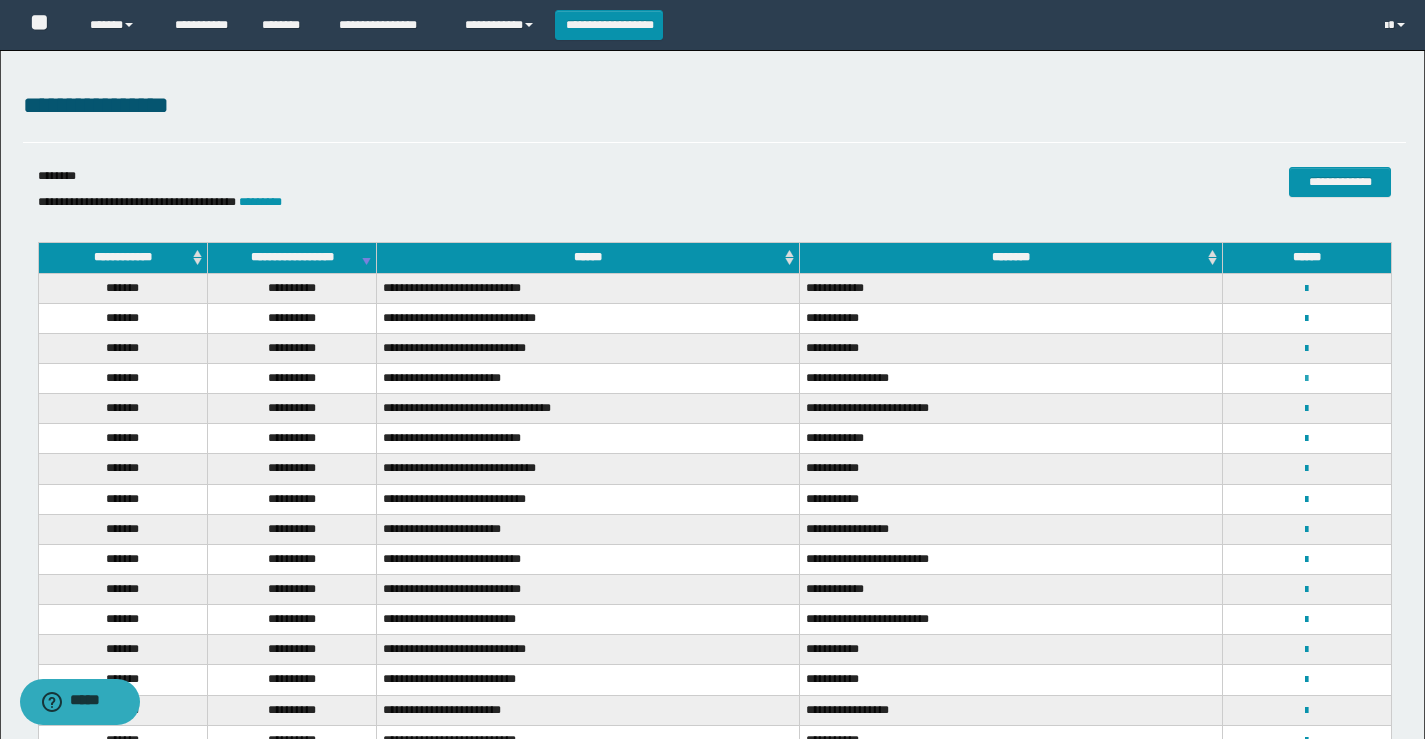 click at bounding box center (1306, 379) 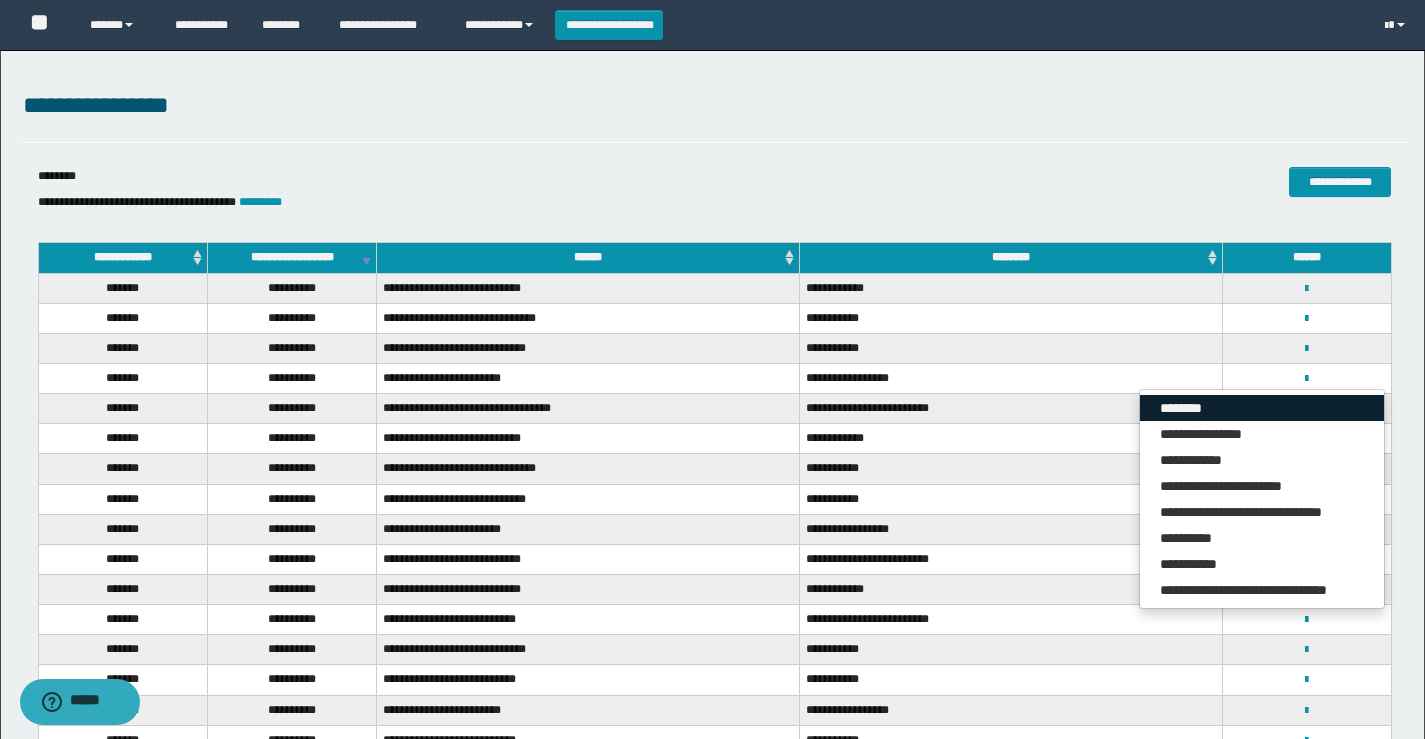 click on "********" at bounding box center [1262, 408] 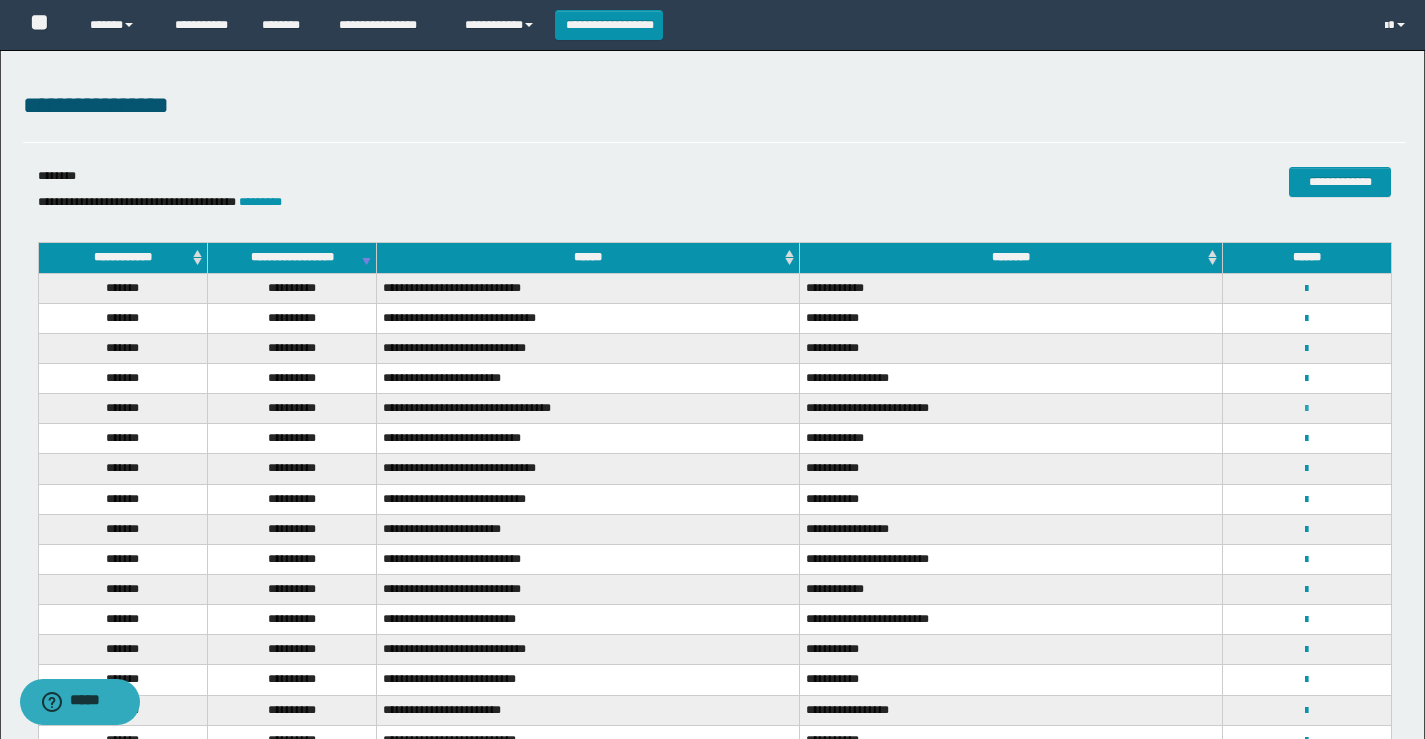 click at bounding box center [1306, 409] 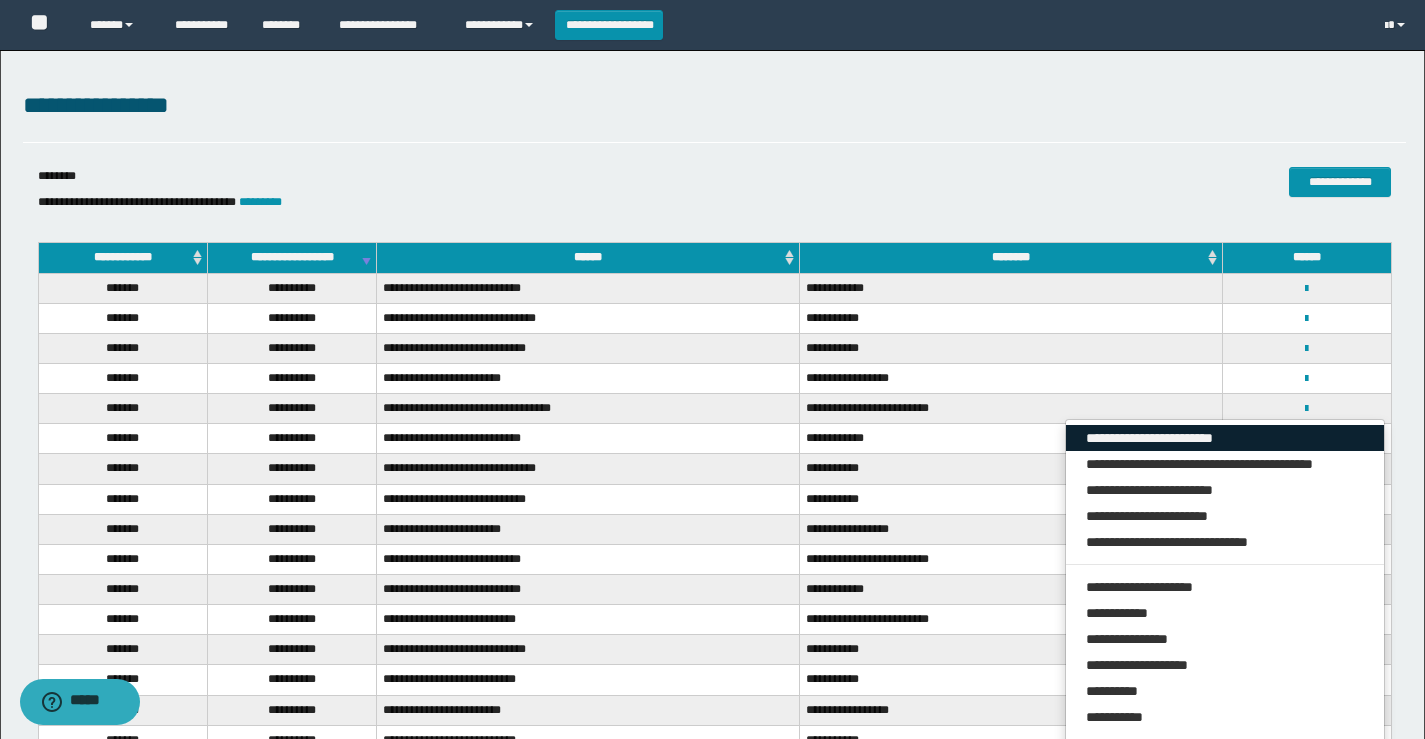 click on "**********" at bounding box center (1225, 438) 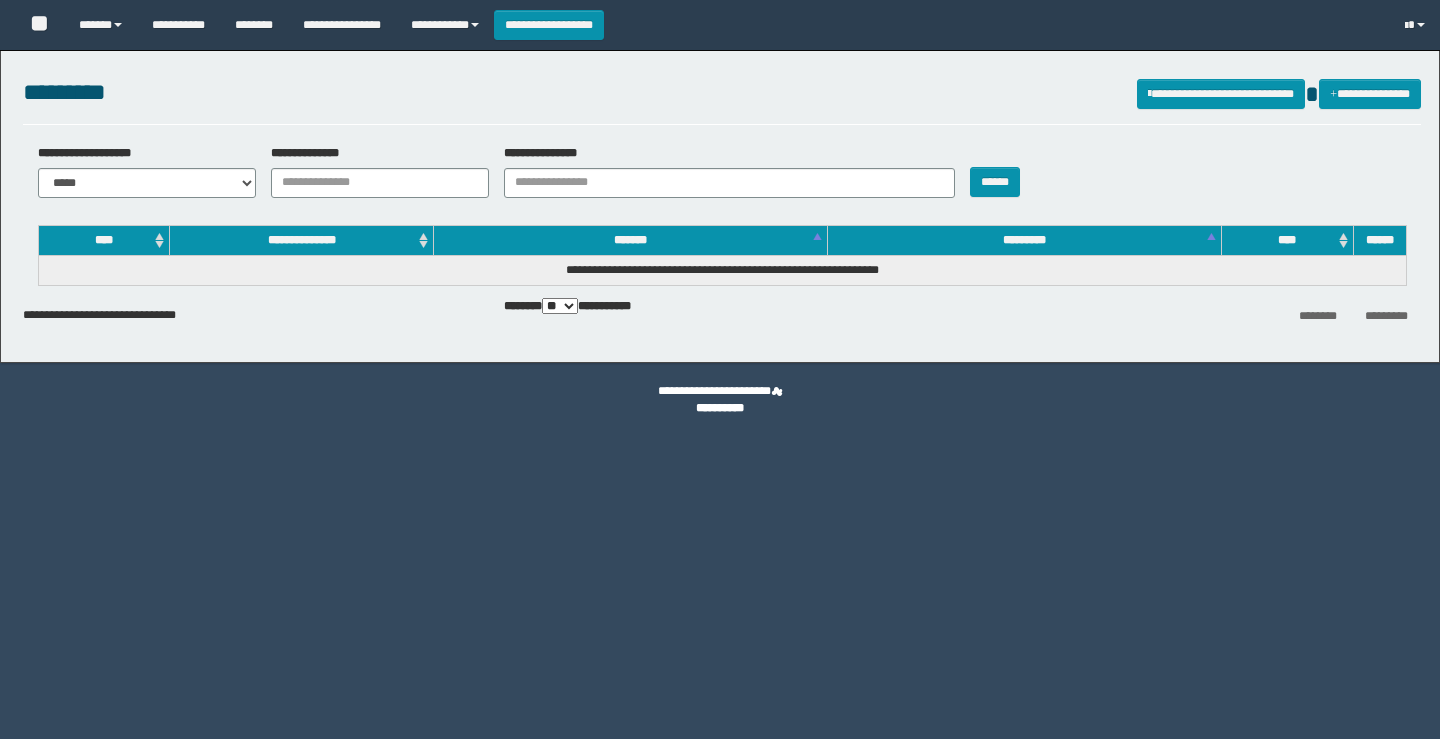 scroll, scrollTop: 0, scrollLeft: 0, axis: both 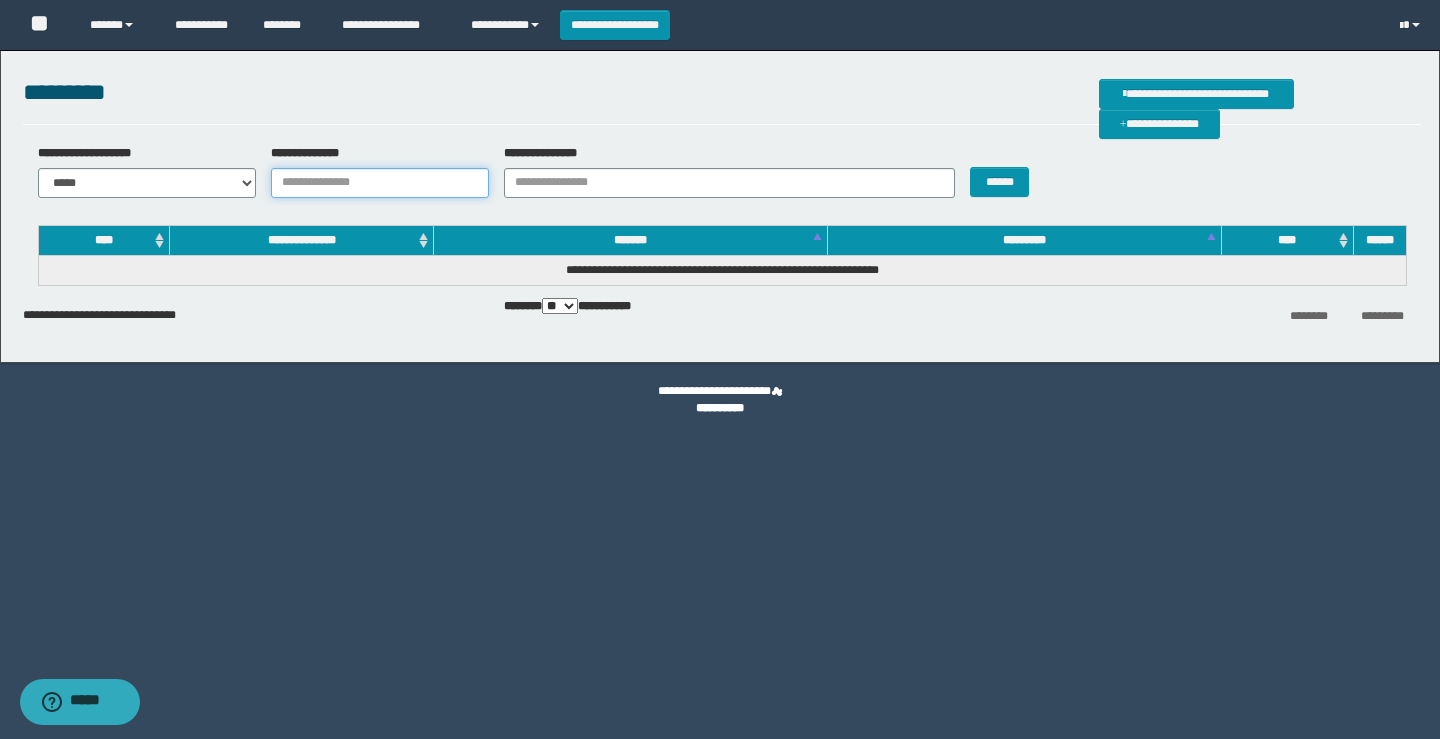 click on "**********" at bounding box center [380, 183] 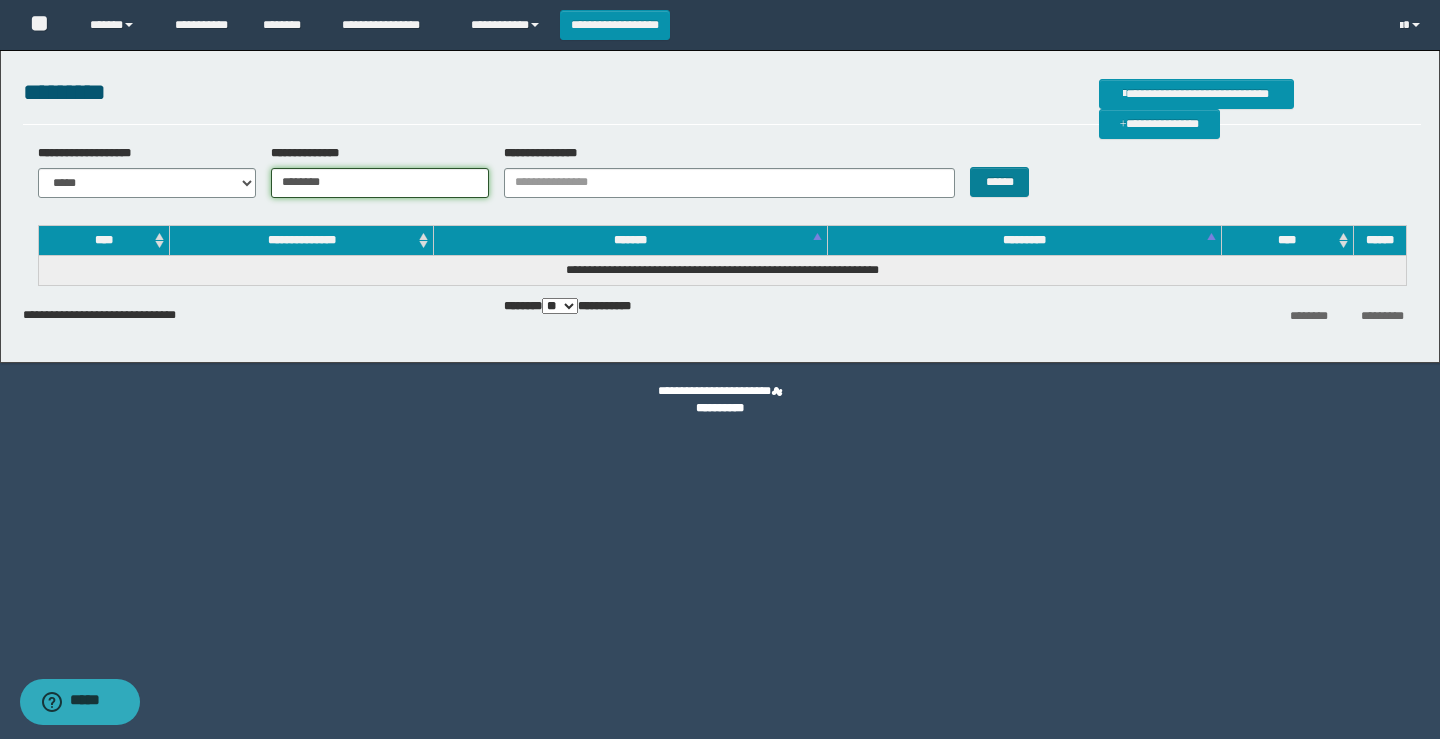 type on "********" 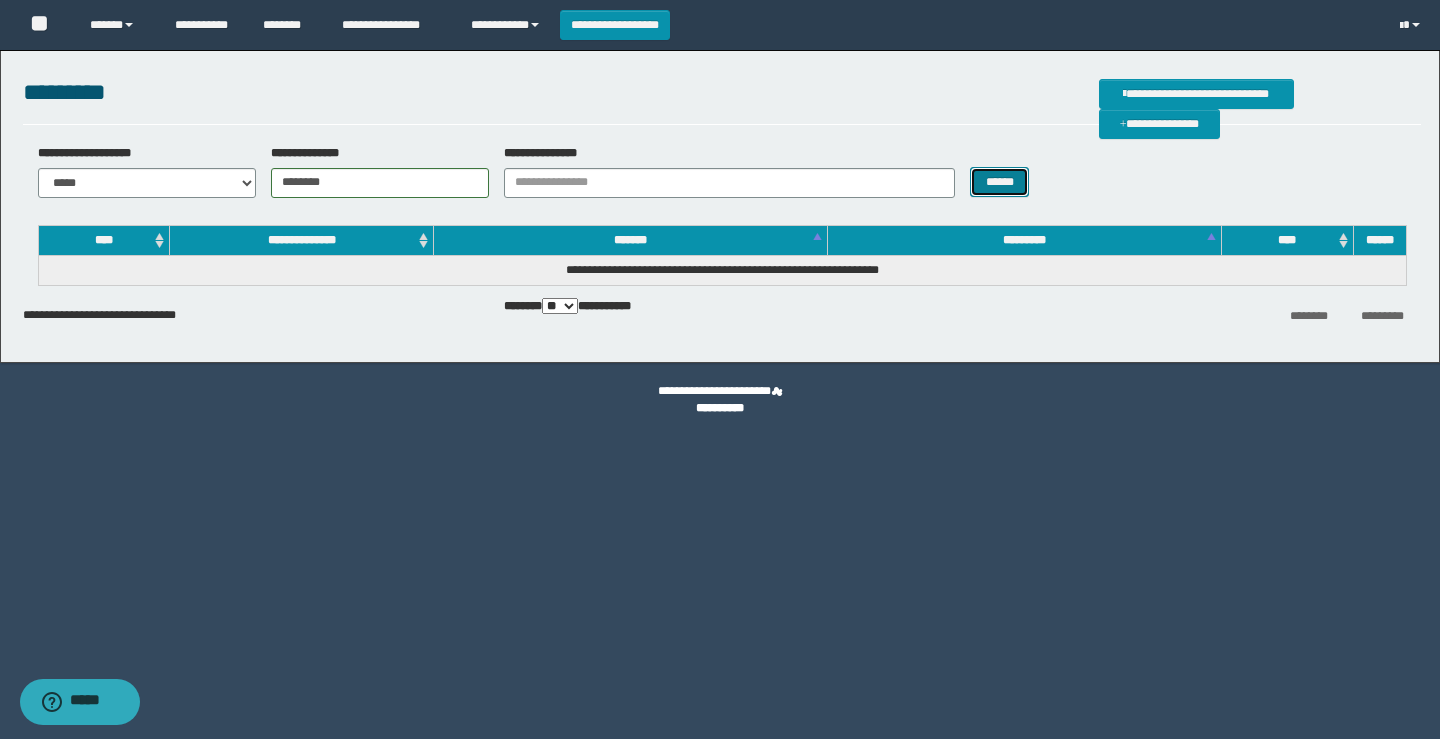click on "******" at bounding box center (999, 182) 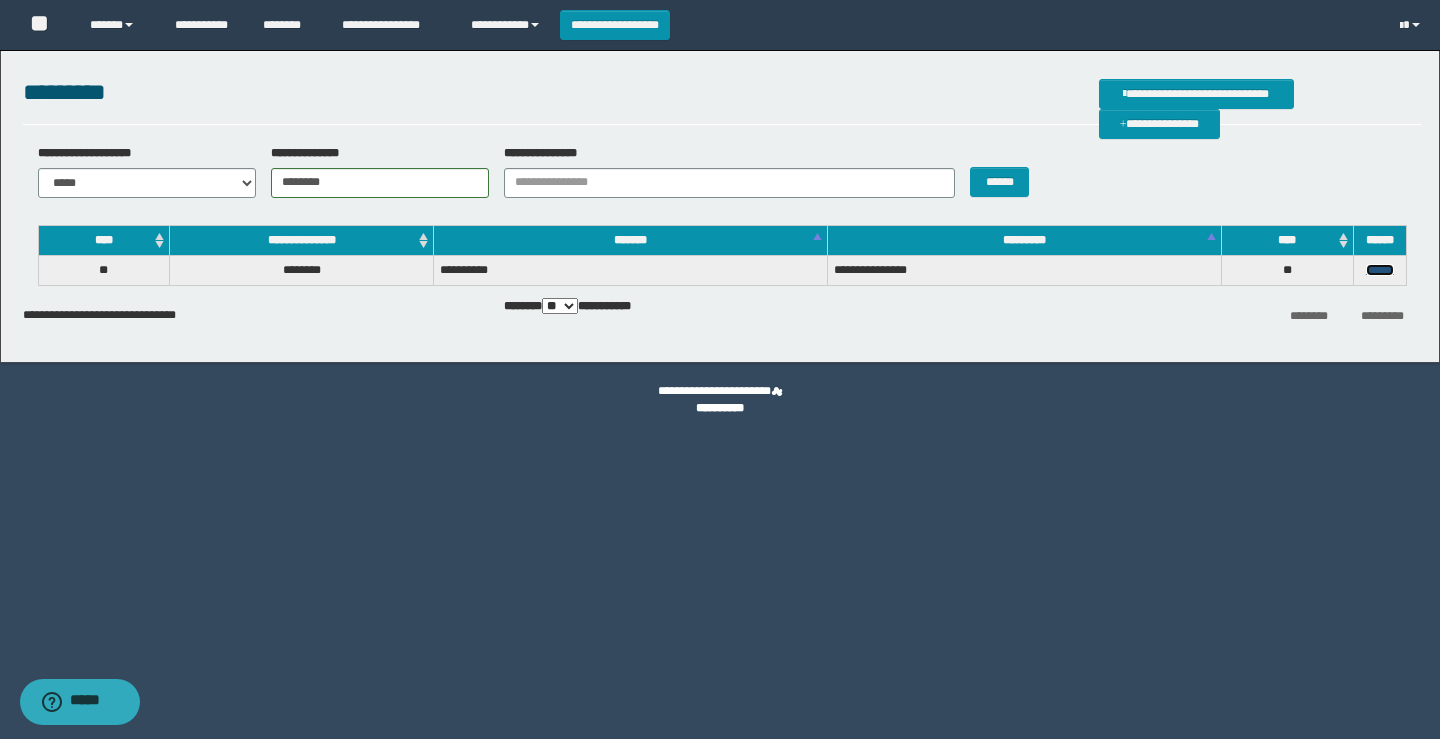 click on "******" at bounding box center [1380, 270] 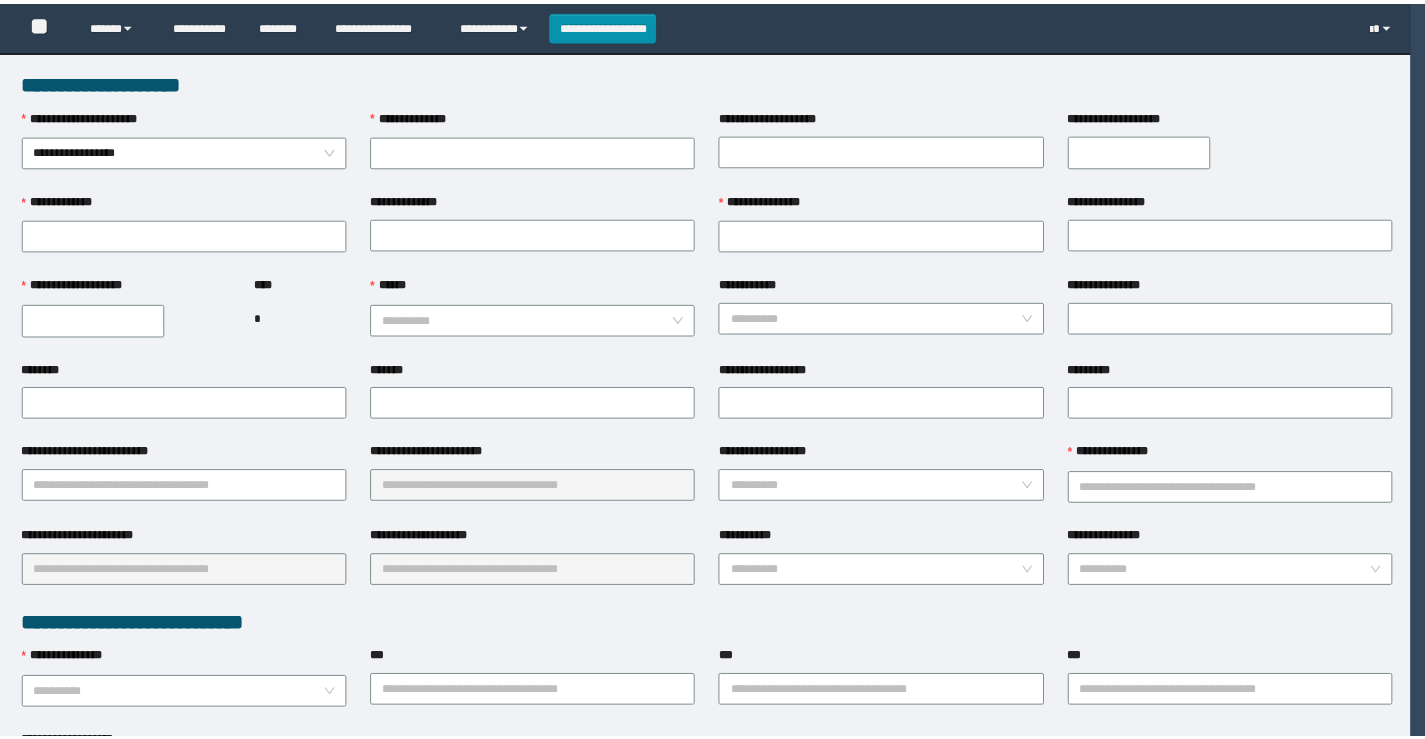 scroll, scrollTop: 0, scrollLeft: 0, axis: both 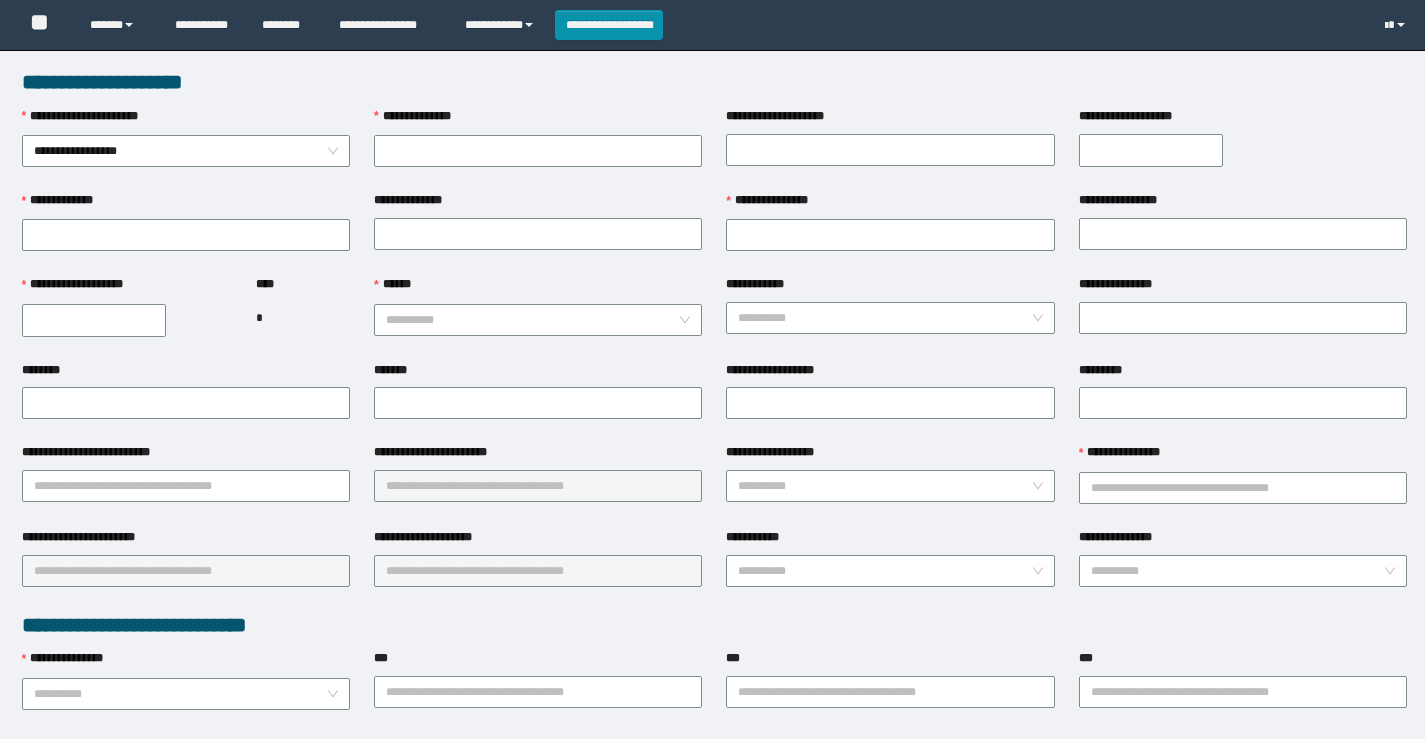 type on "********" 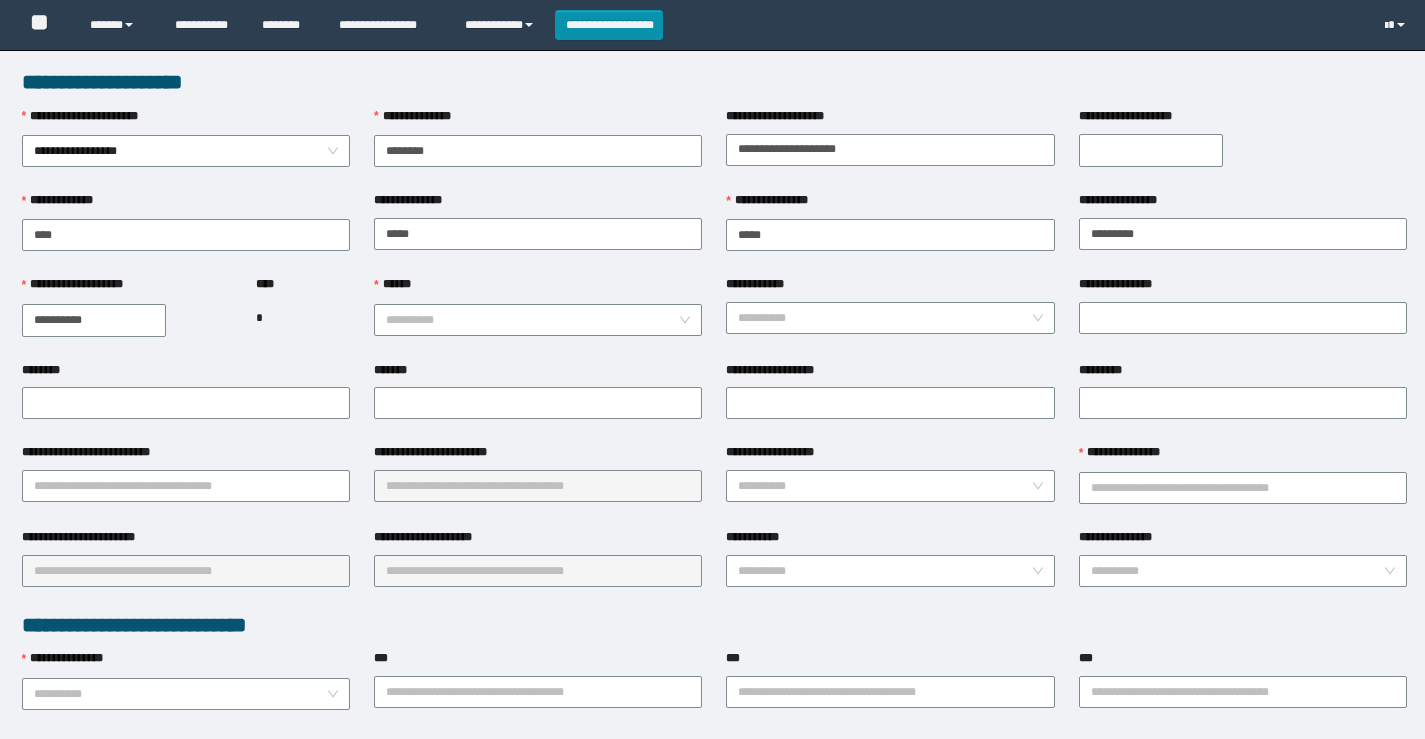 type on "*" 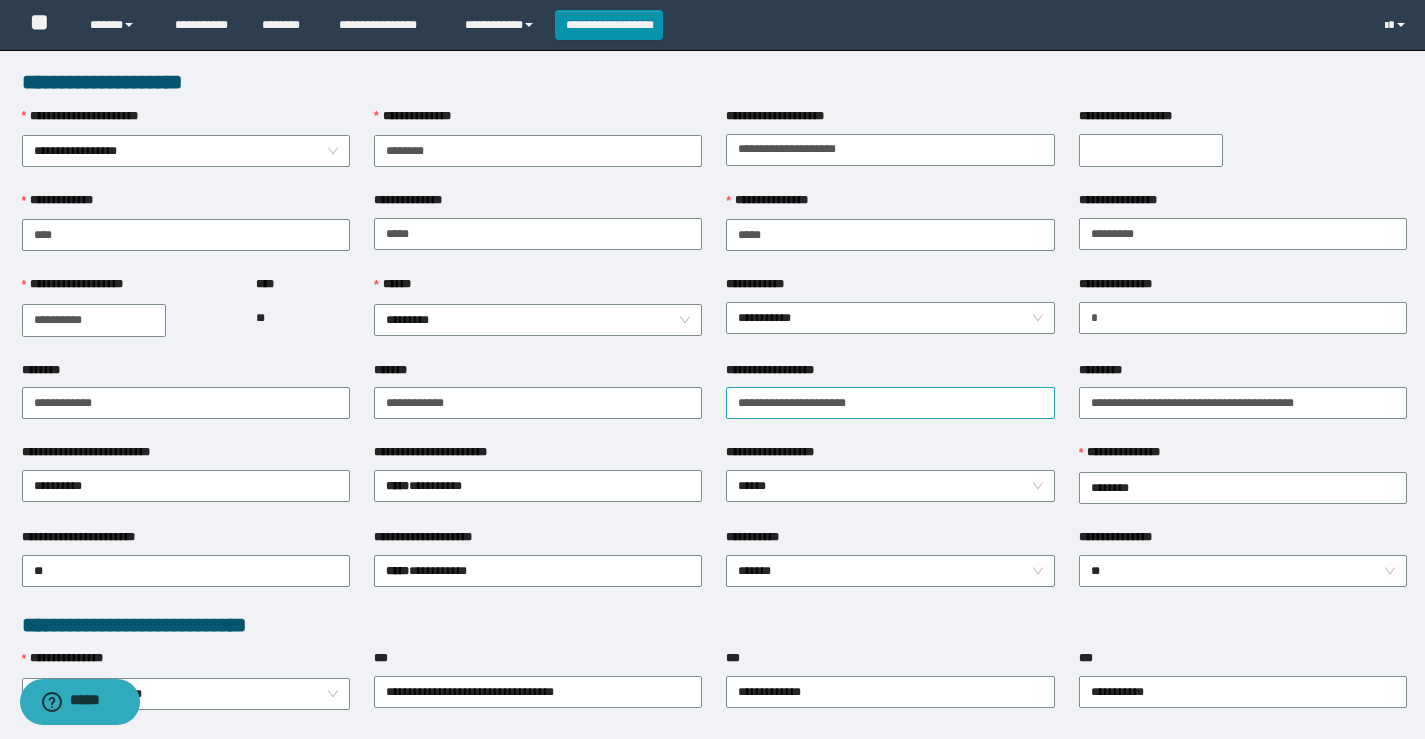 scroll, scrollTop: 0, scrollLeft: 0, axis: both 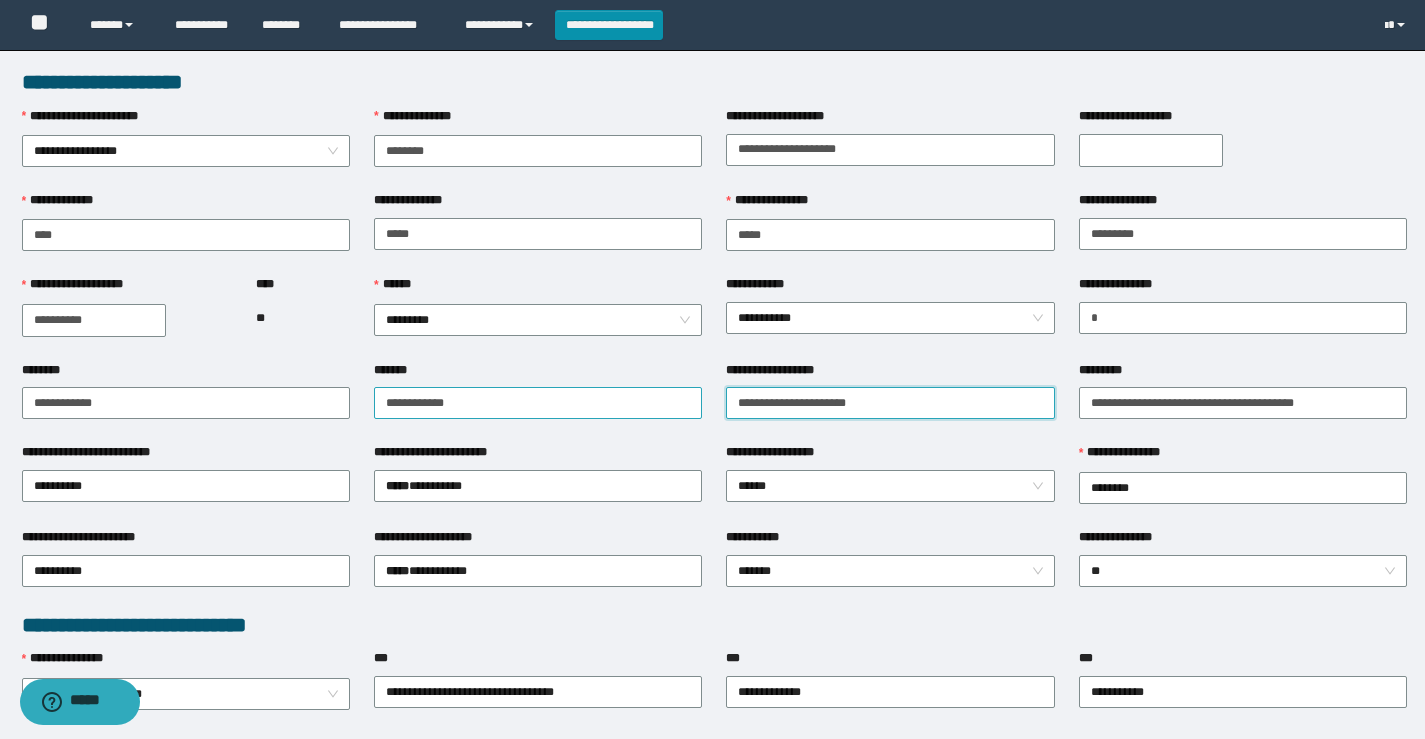 drag, startPoint x: 930, startPoint y: 403, endPoint x: 639, endPoint y: 402, distance: 291.0017 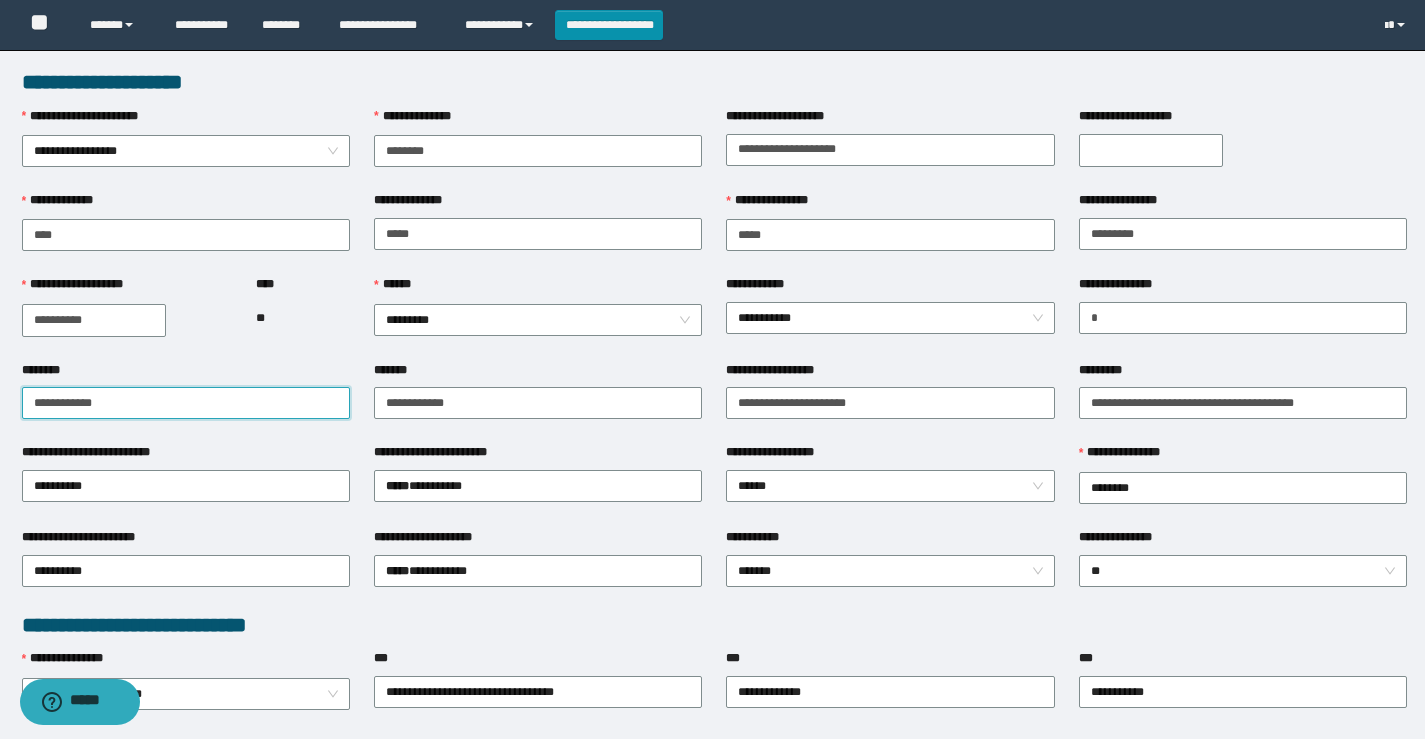drag, startPoint x: 280, startPoint y: 406, endPoint x: 26, endPoint y: 430, distance: 255.13133 